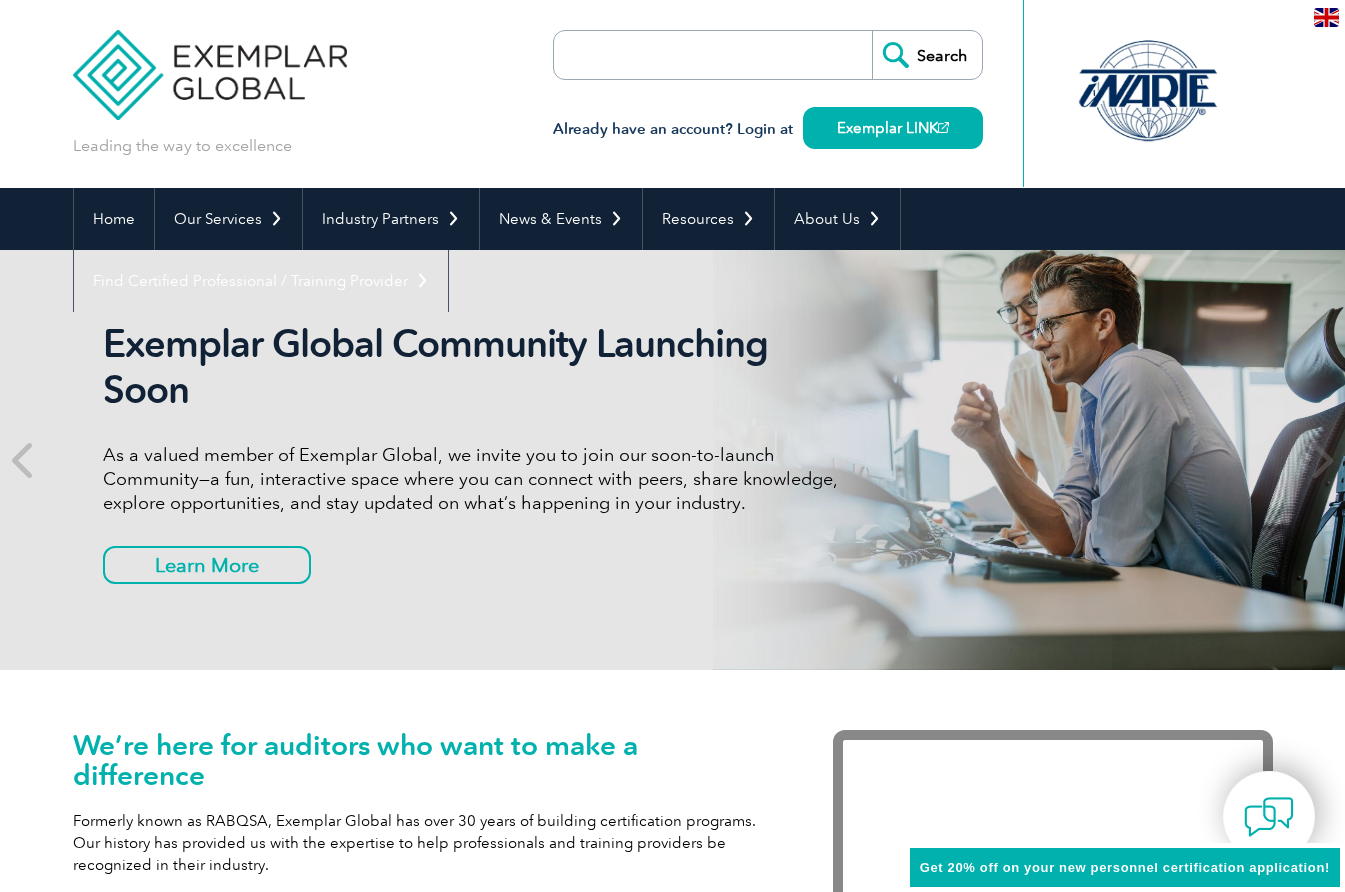 scroll, scrollTop: 0, scrollLeft: 0, axis: both 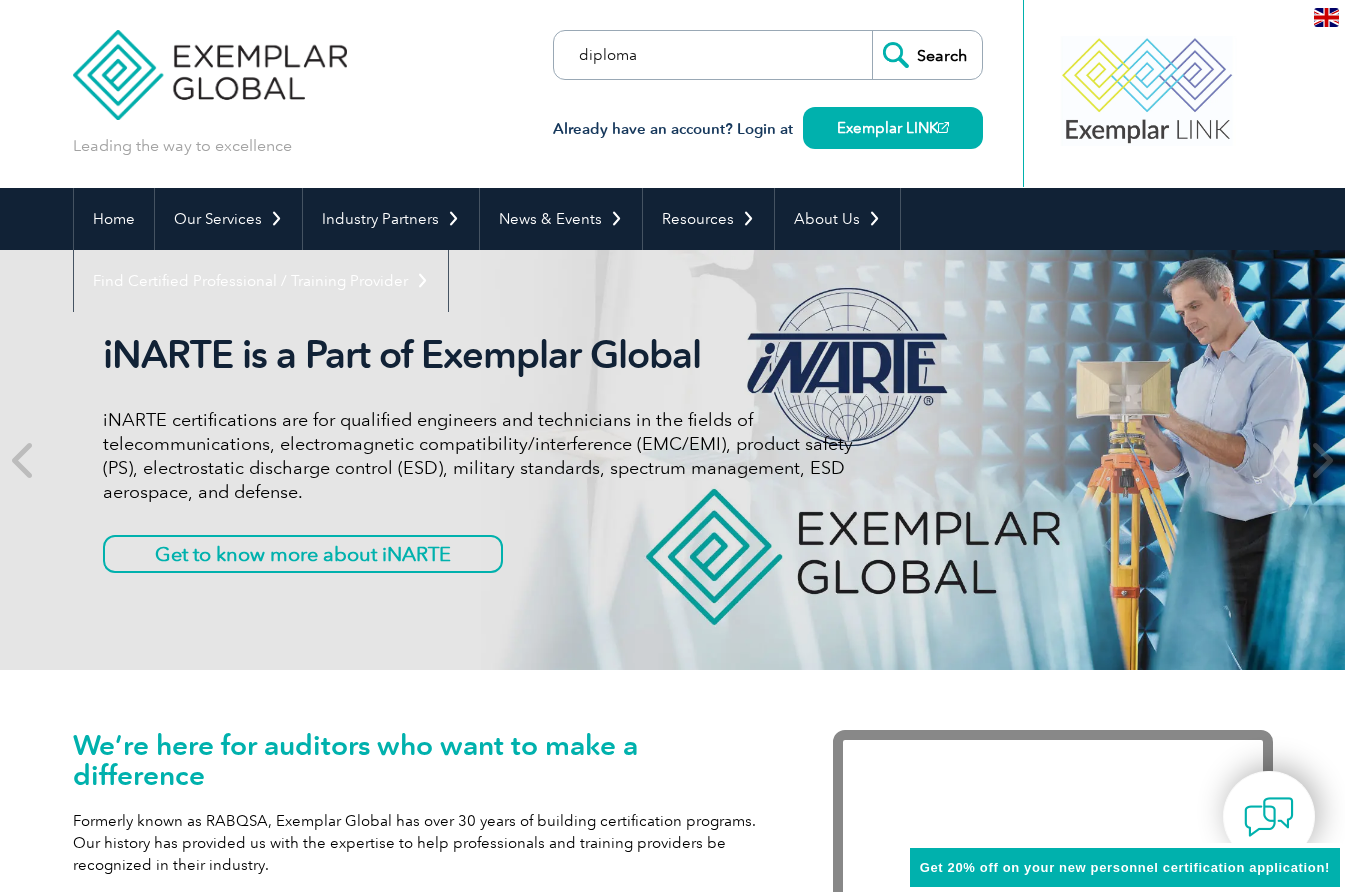 type on "diploma" 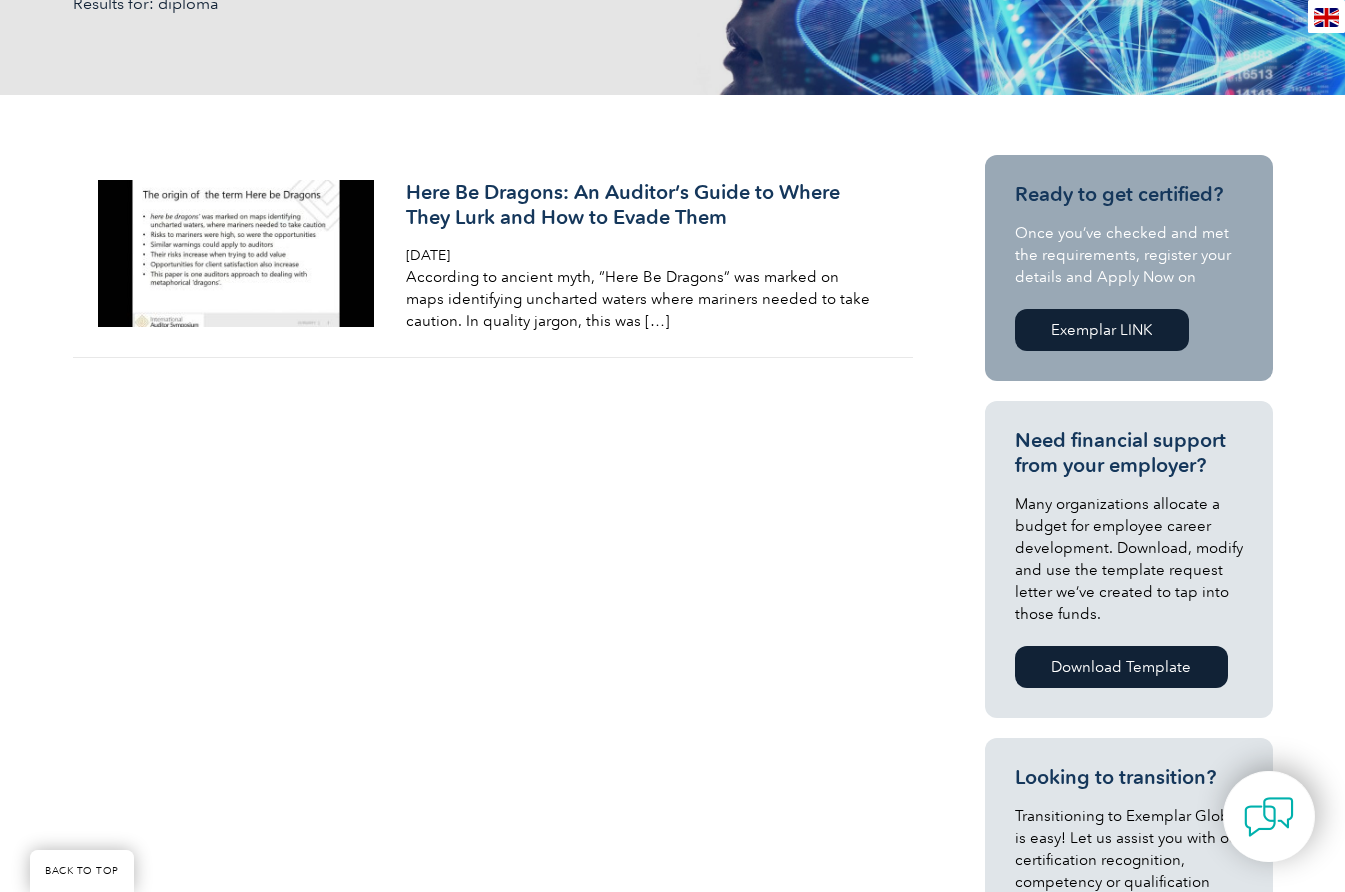 scroll, scrollTop: 397, scrollLeft: 0, axis: vertical 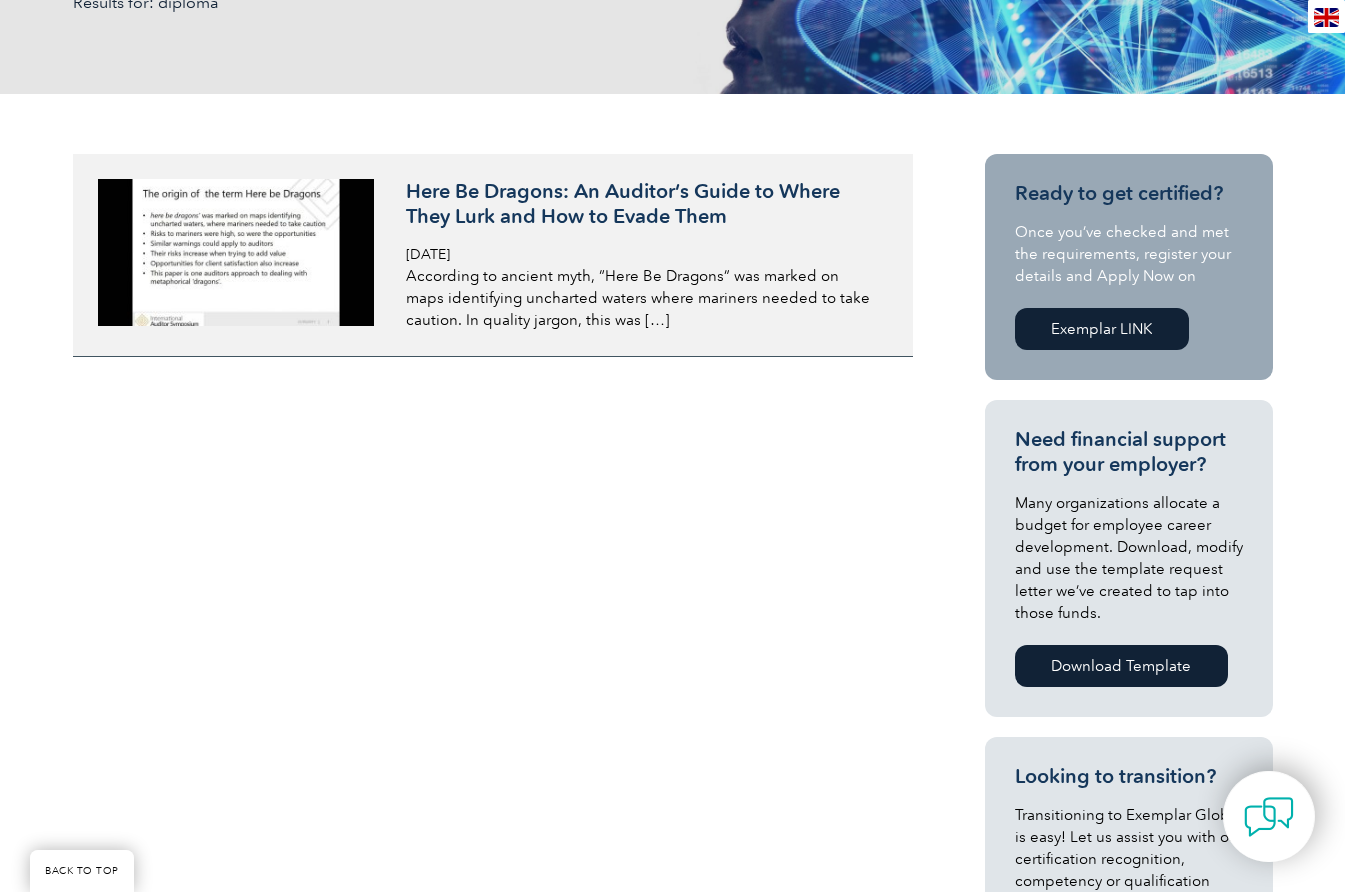 click on "According to ancient myth, “Here Be Dragons” was marked on maps identifying uncharted waters where mariners needed to take caution. In quality jargon, this was […]" at bounding box center [643, 298] 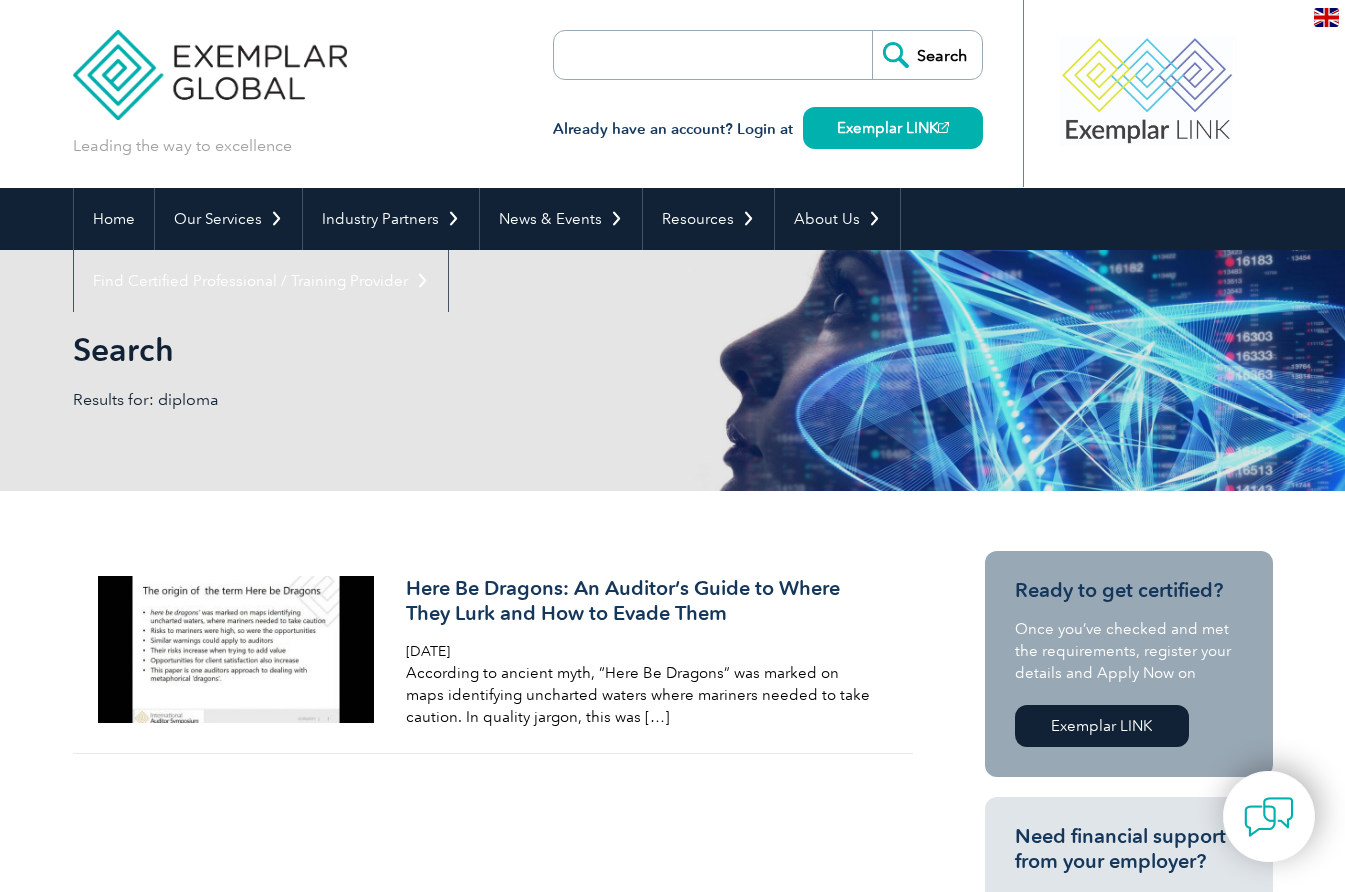 scroll, scrollTop: 0, scrollLeft: 0, axis: both 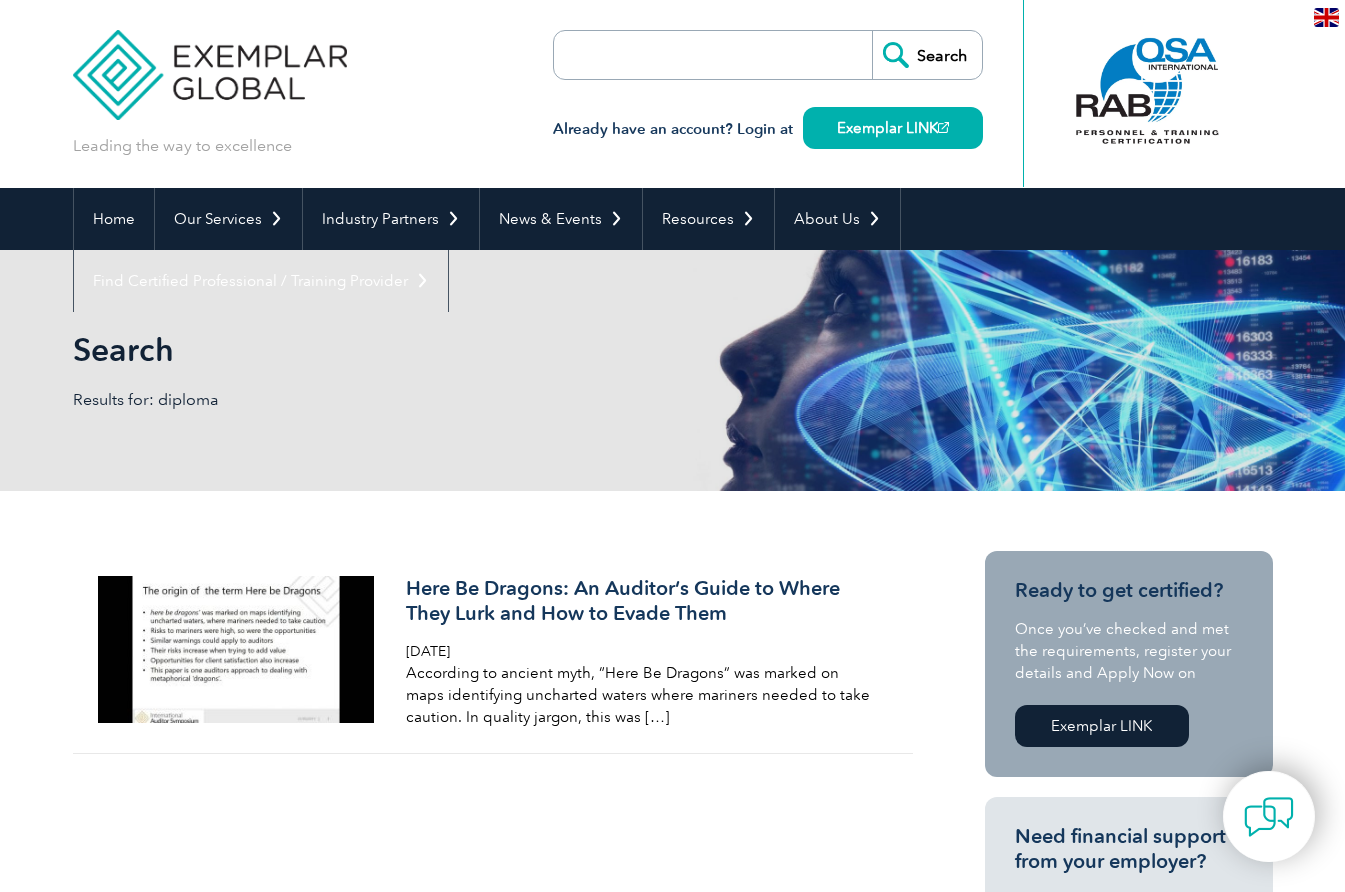 click at bounding box center [669, 55] 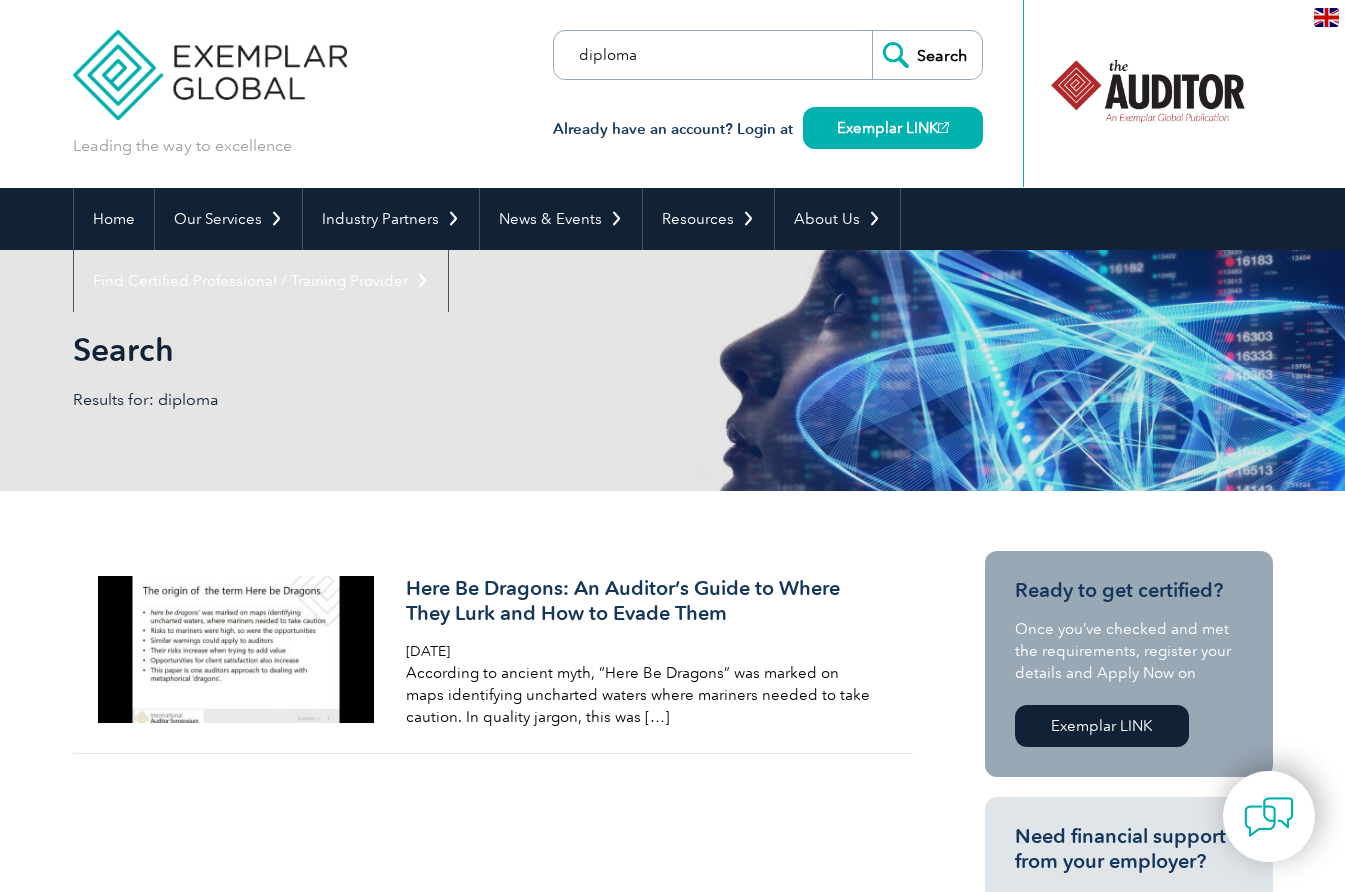 type on "diploma" 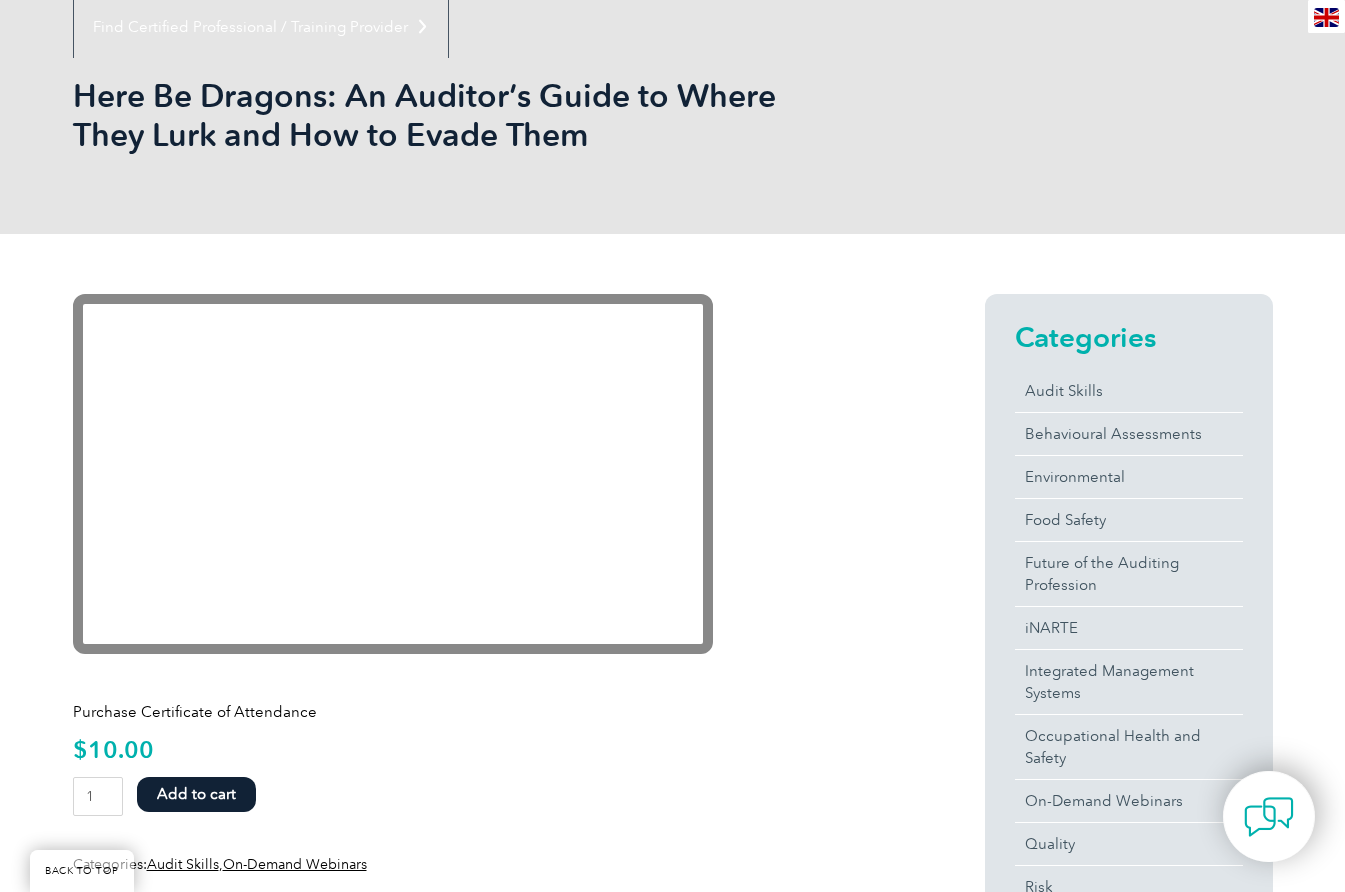 scroll, scrollTop: 258, scrollLeft: 0, axis: vertical 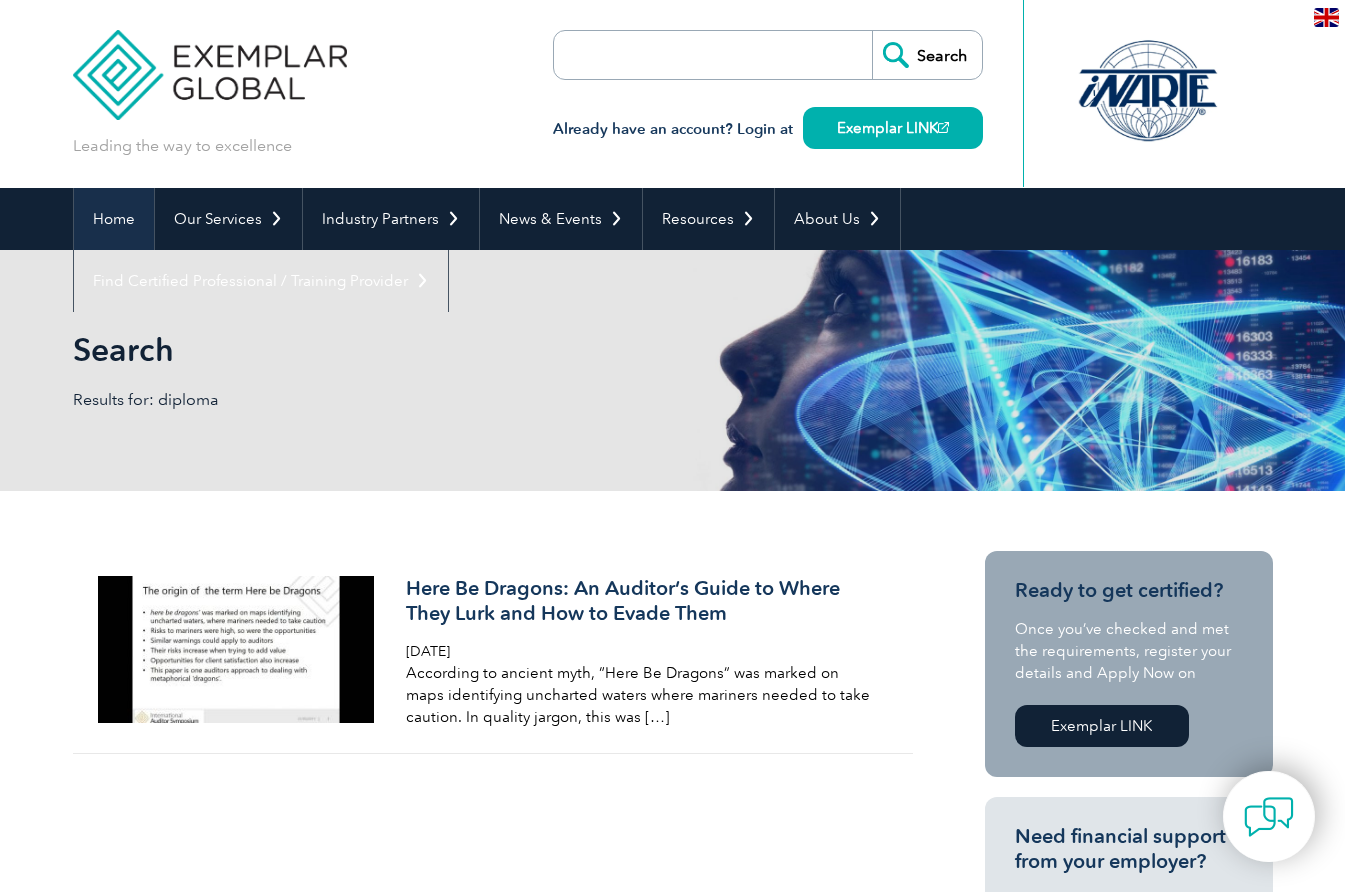 click on "Home" at bounding box center [114, 219] 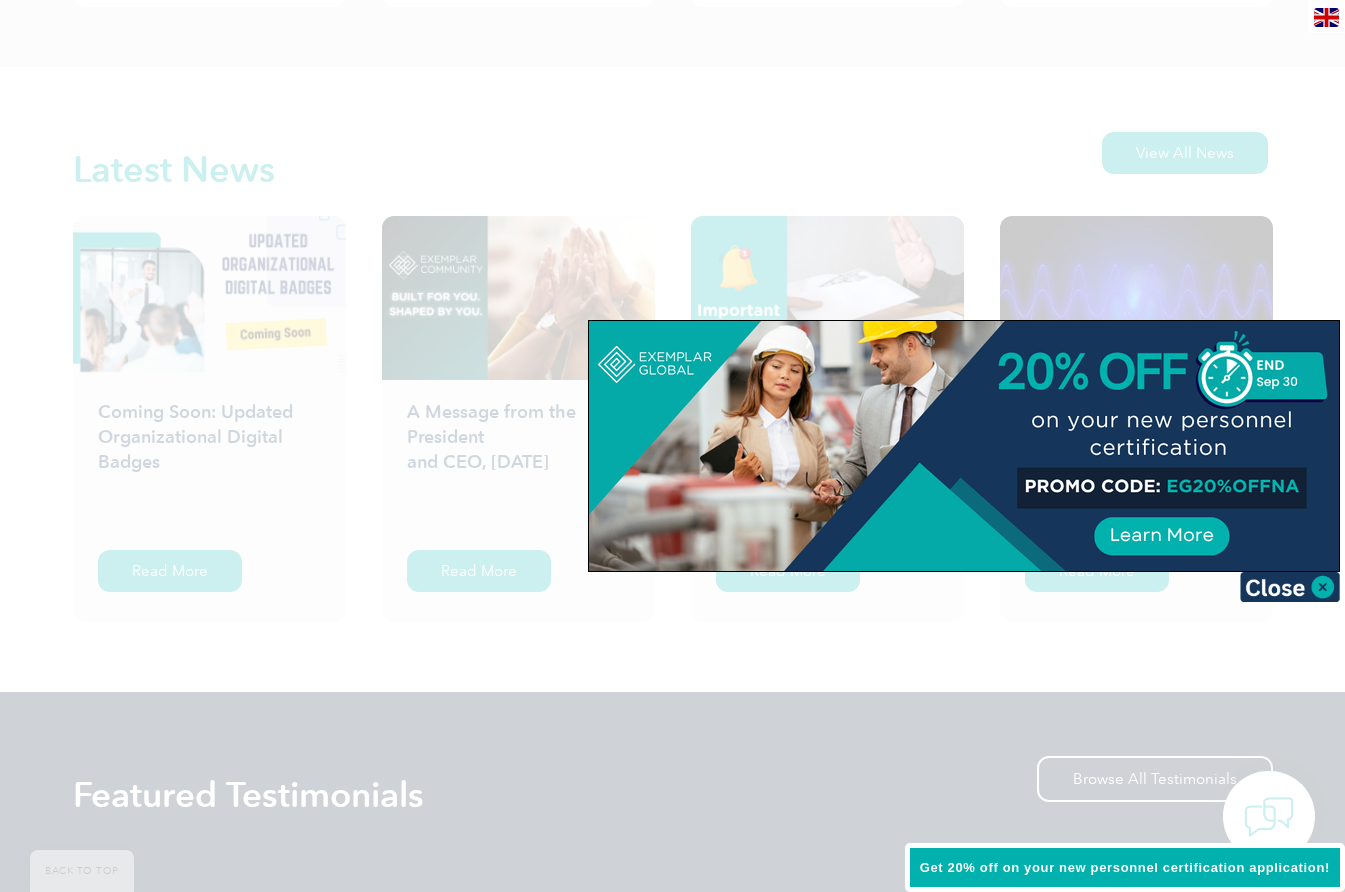 scroll, scrollTop: 3095, scrollLeft: 0, axis: vertical 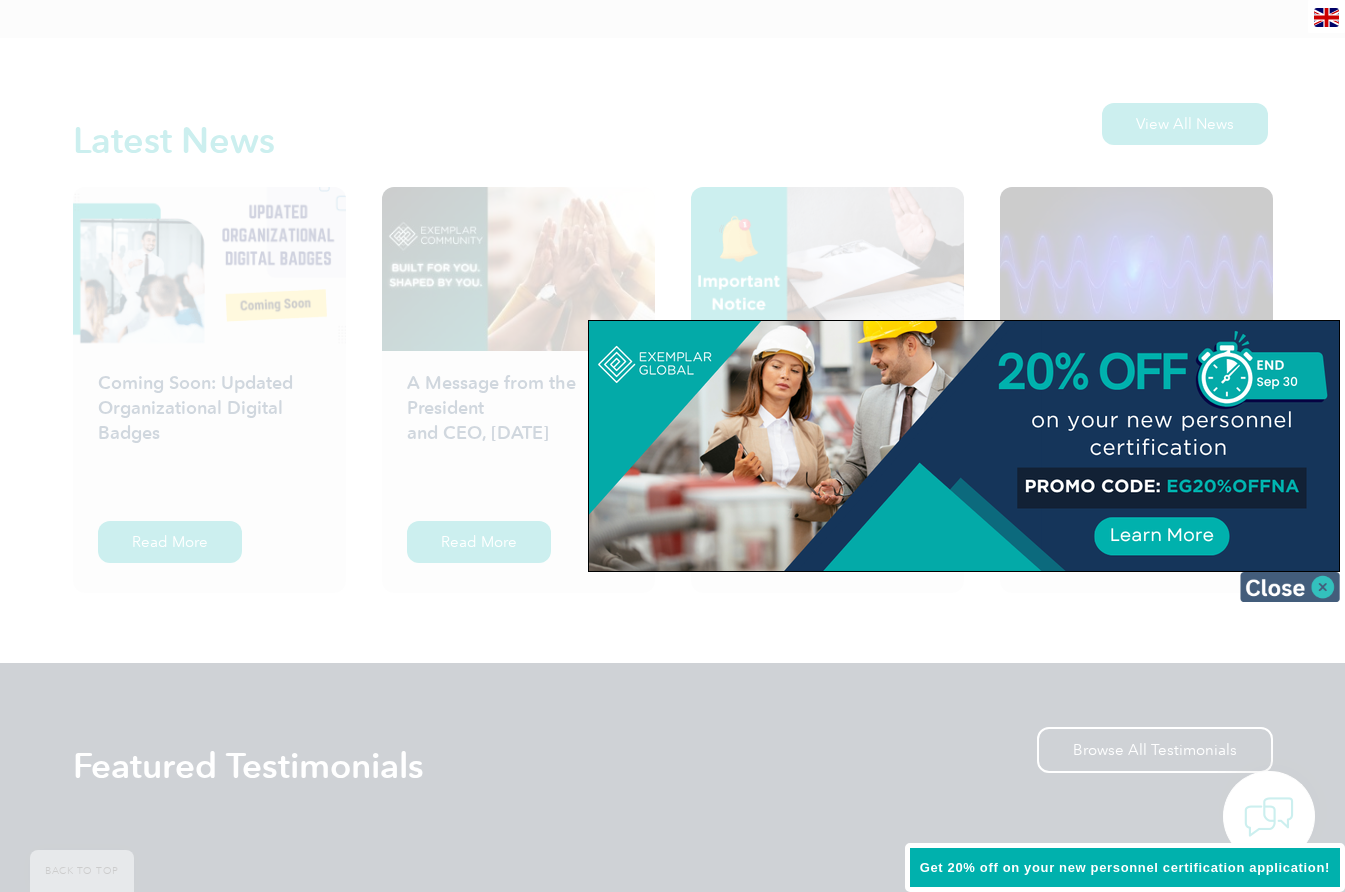 click at bounding box center [1290, 587] 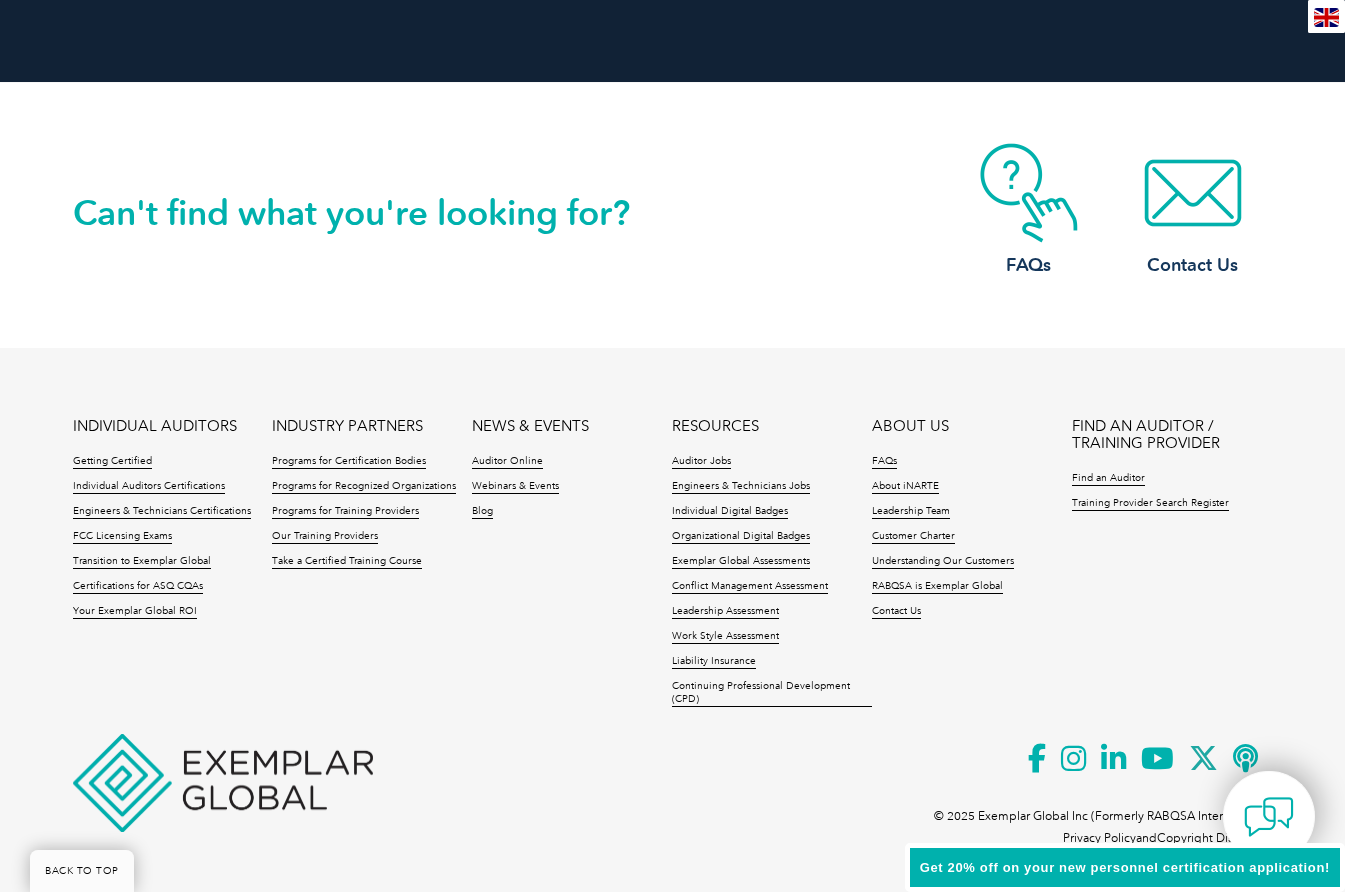 scroll, scrollTop: 4594, scrollLeft: 0, axis: vertical 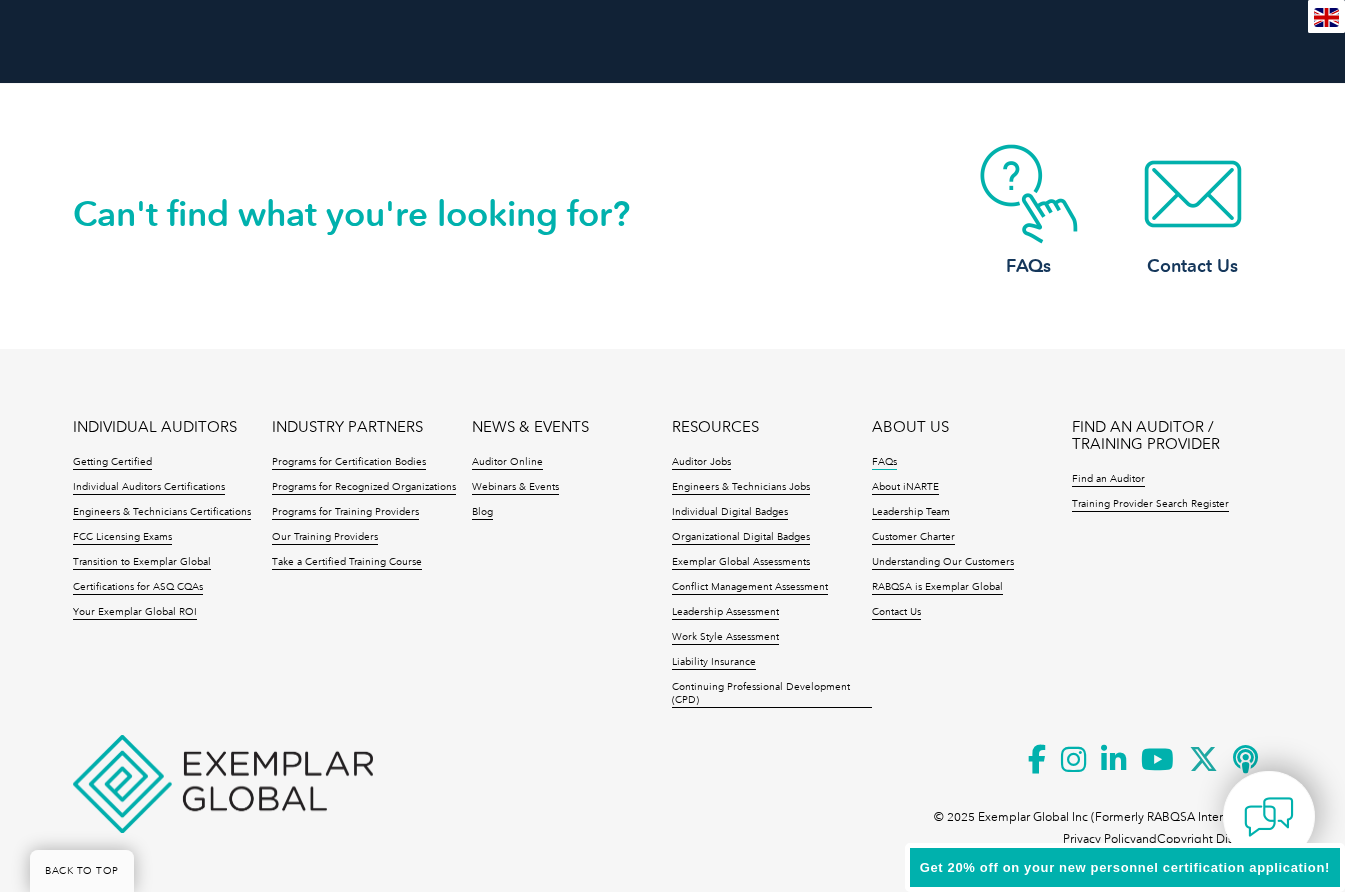 click on "FAQs" at bounding box center (884, 463) 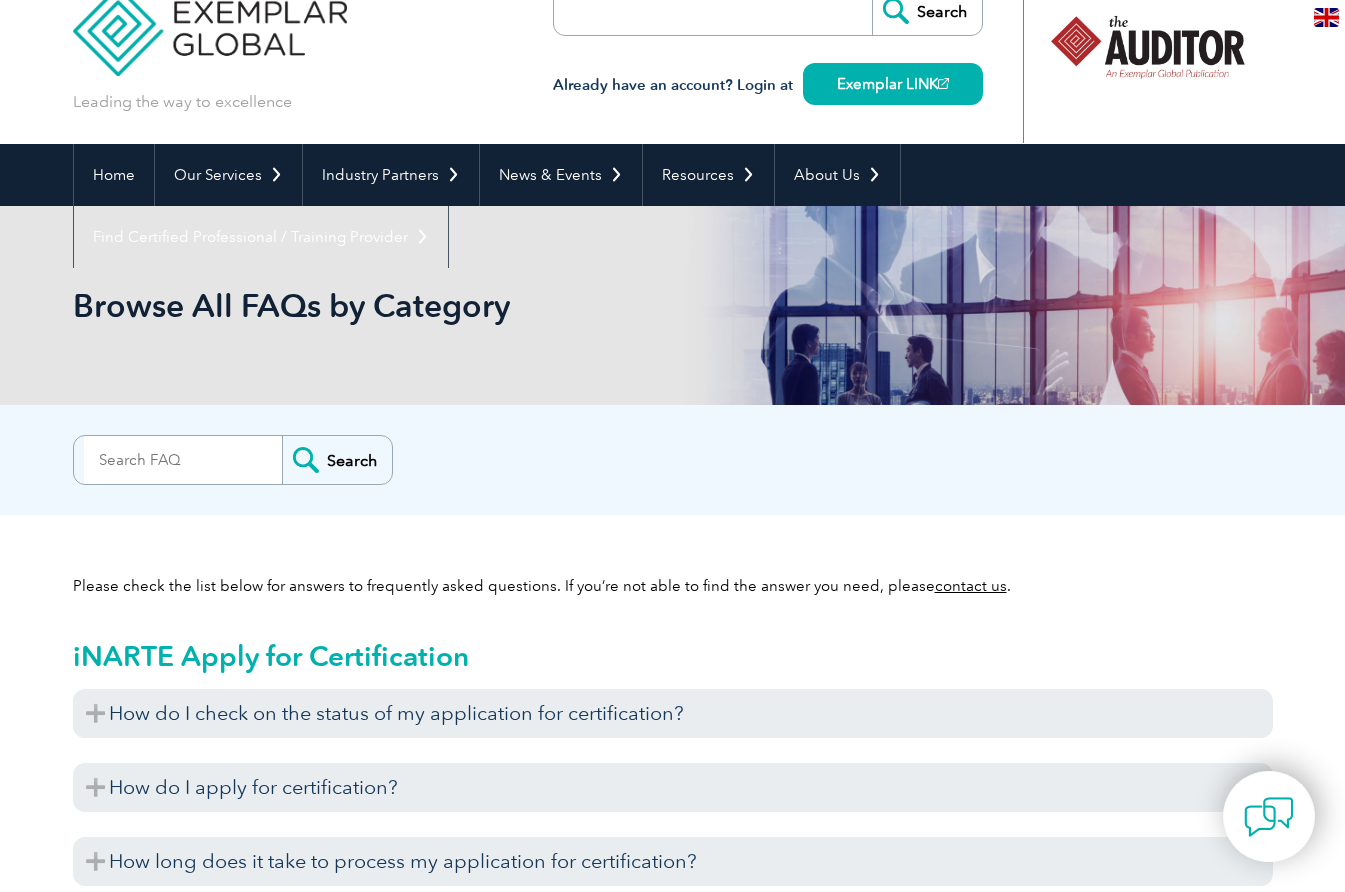 scroll, scrollTop: 45, scrollLeft: 0, axis: vertical 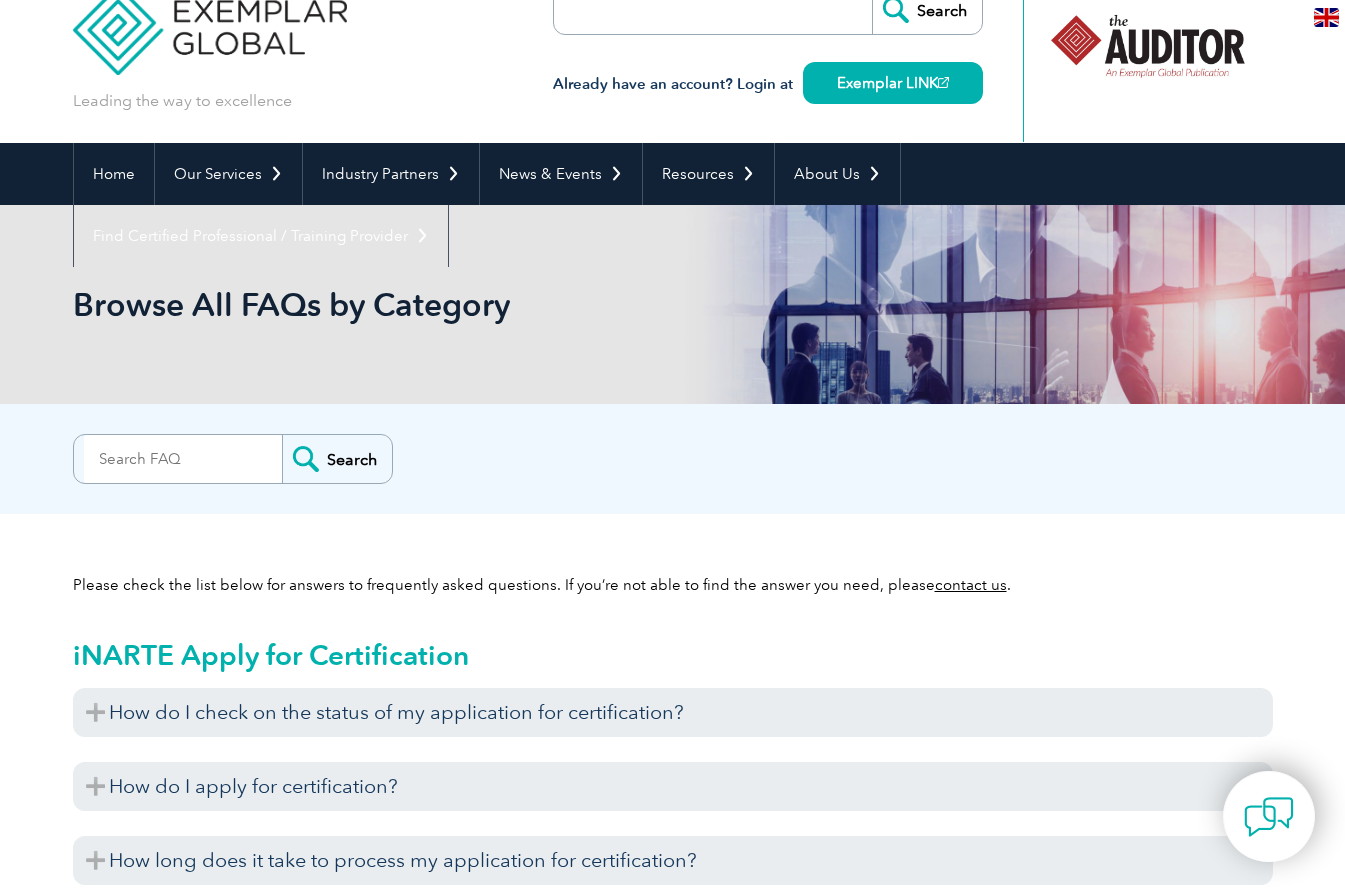 click at bounding box center (183, 459) 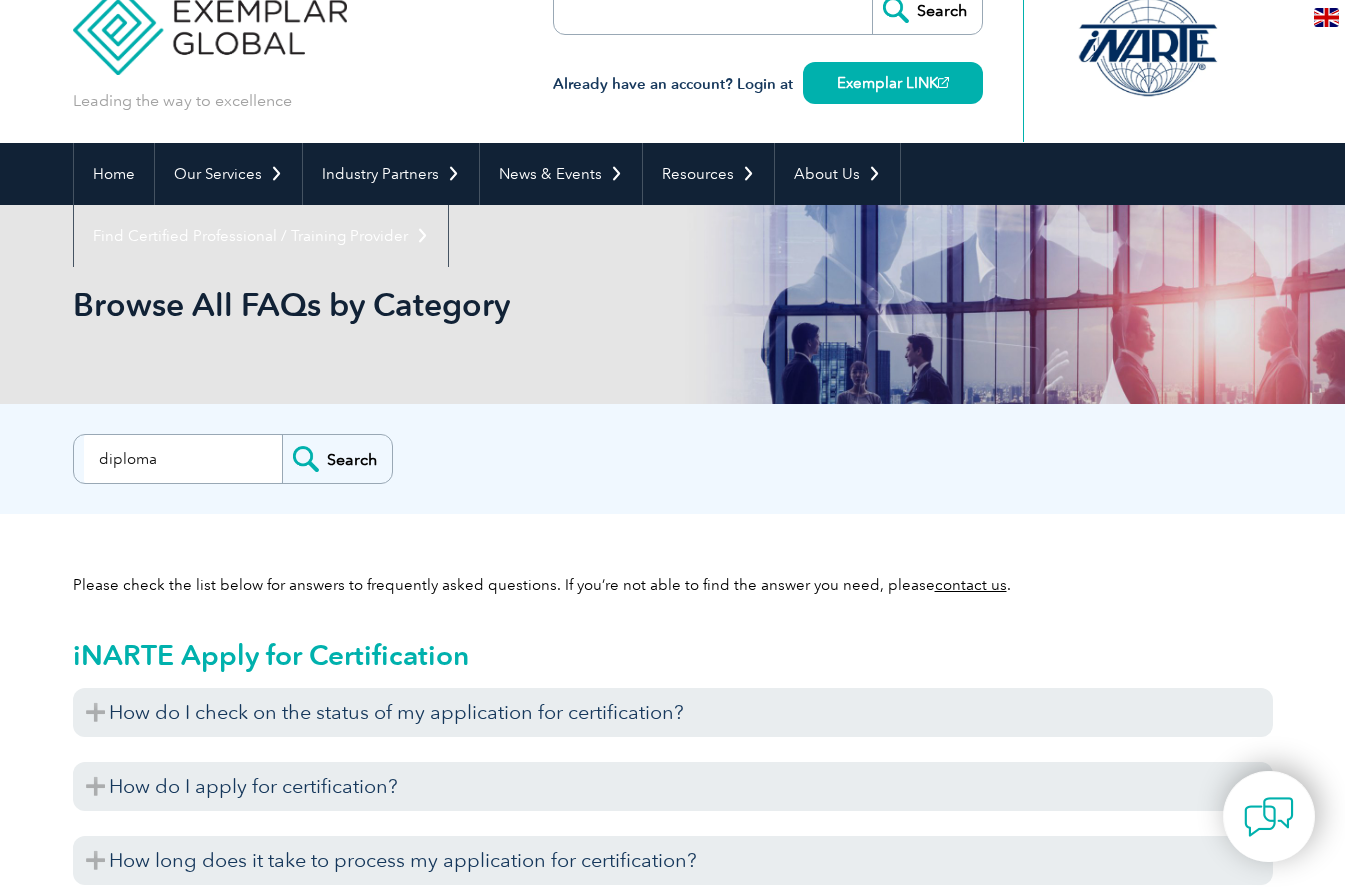type on "diploma" 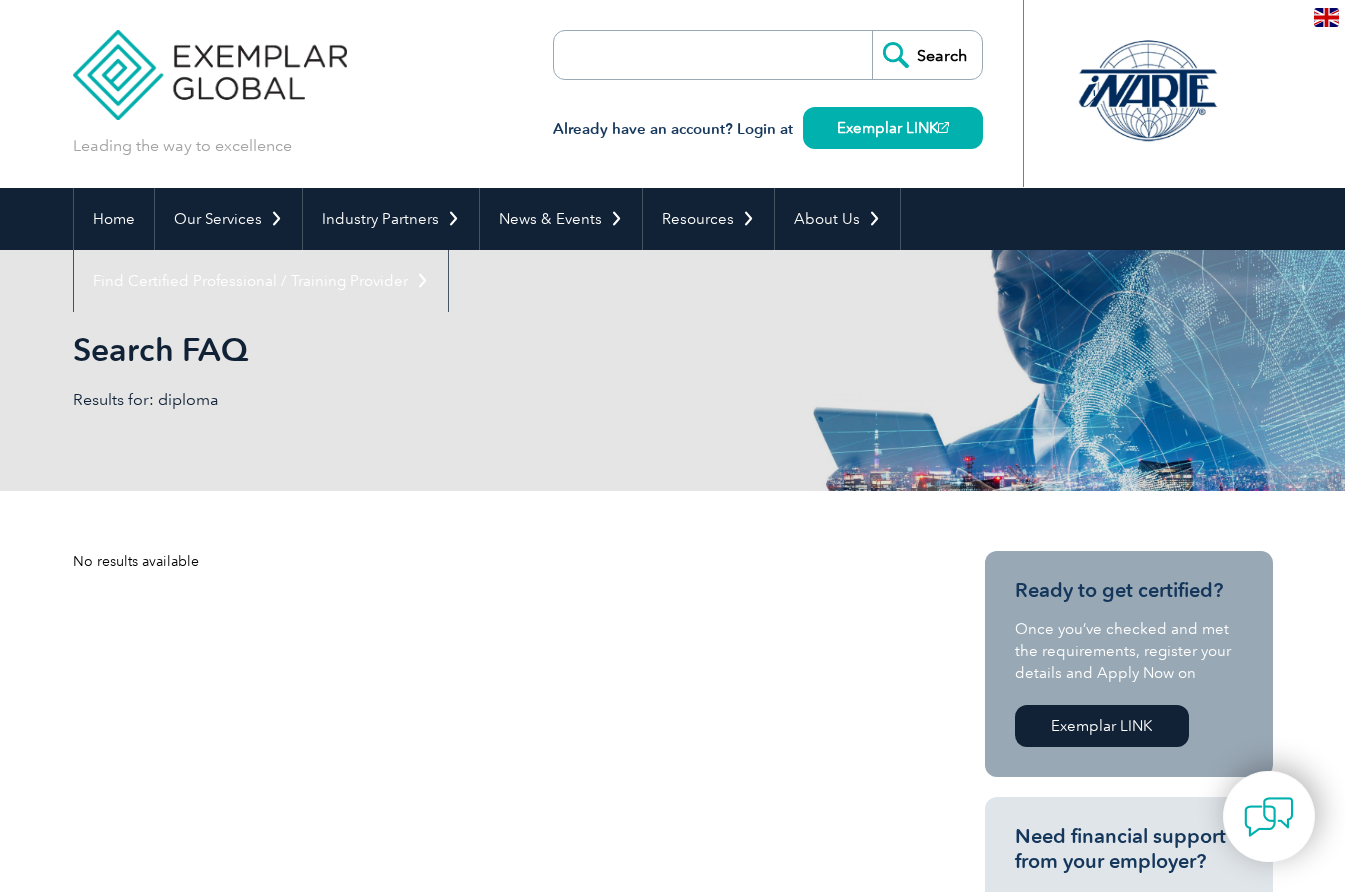 scroll, scrollTop: 0, scrollLeft: 0, axis: both 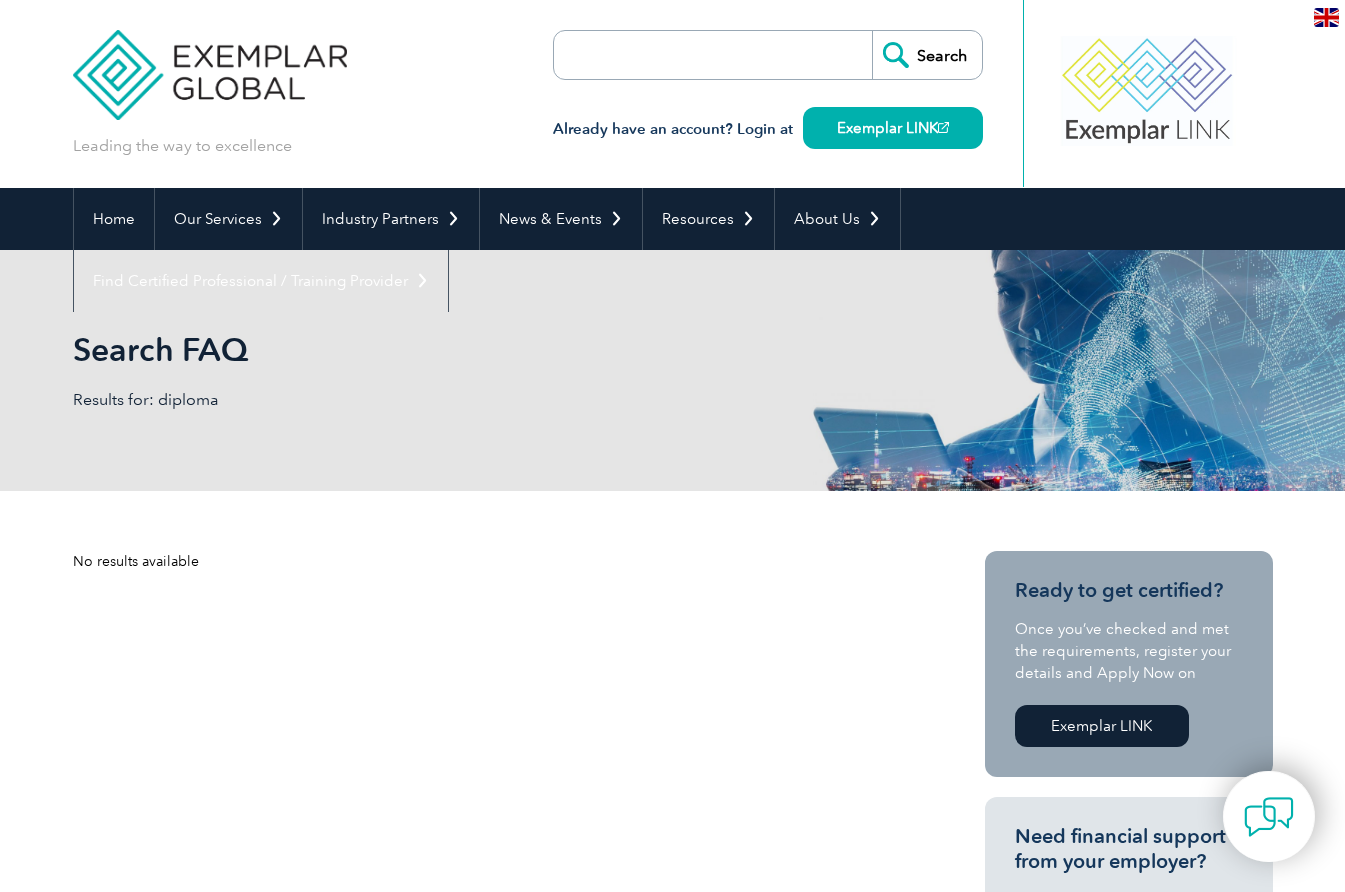 click at bounding box center (669, 55) 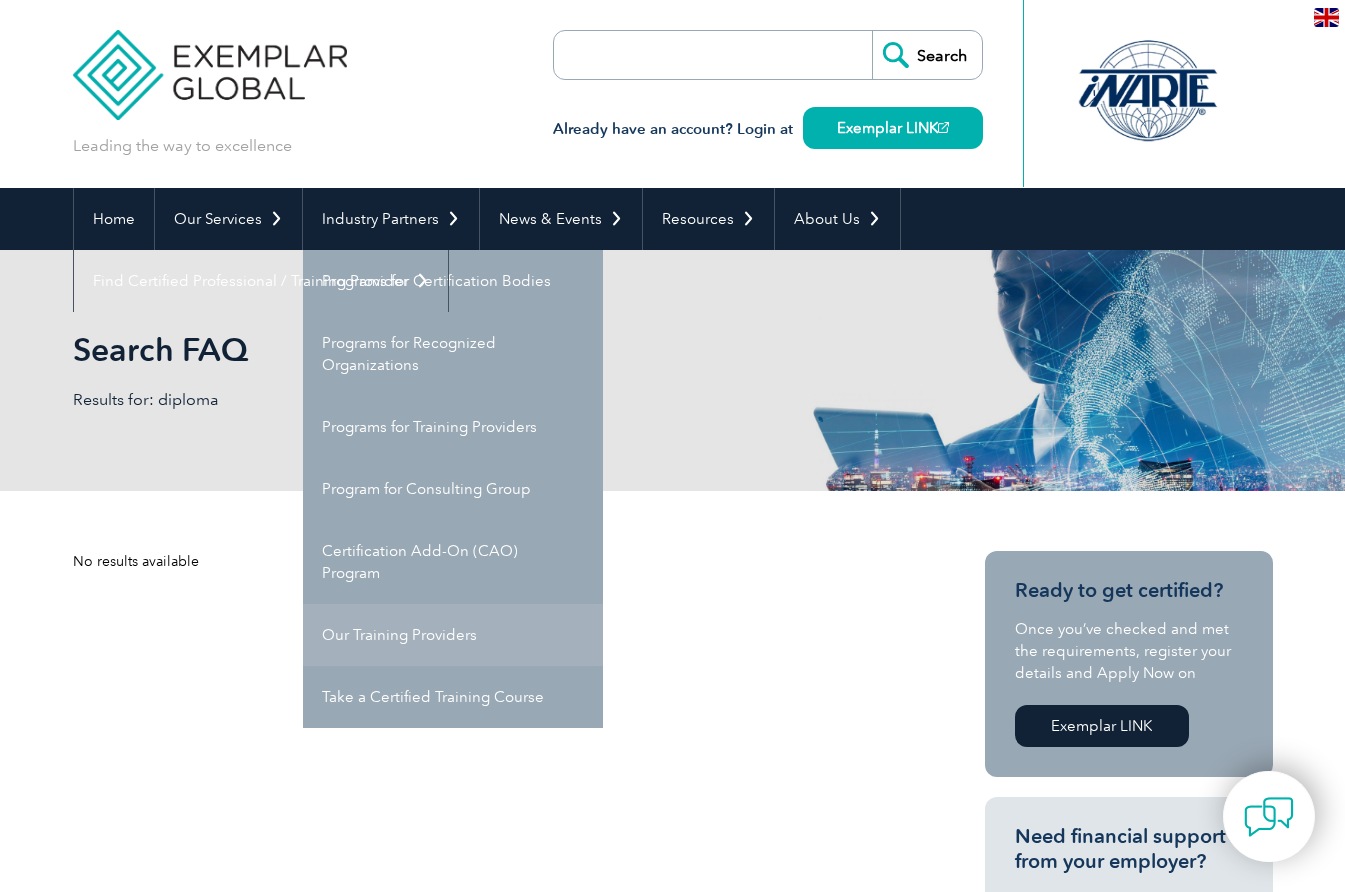 click on "Our Training Providers" at bounding box center [453, 635] 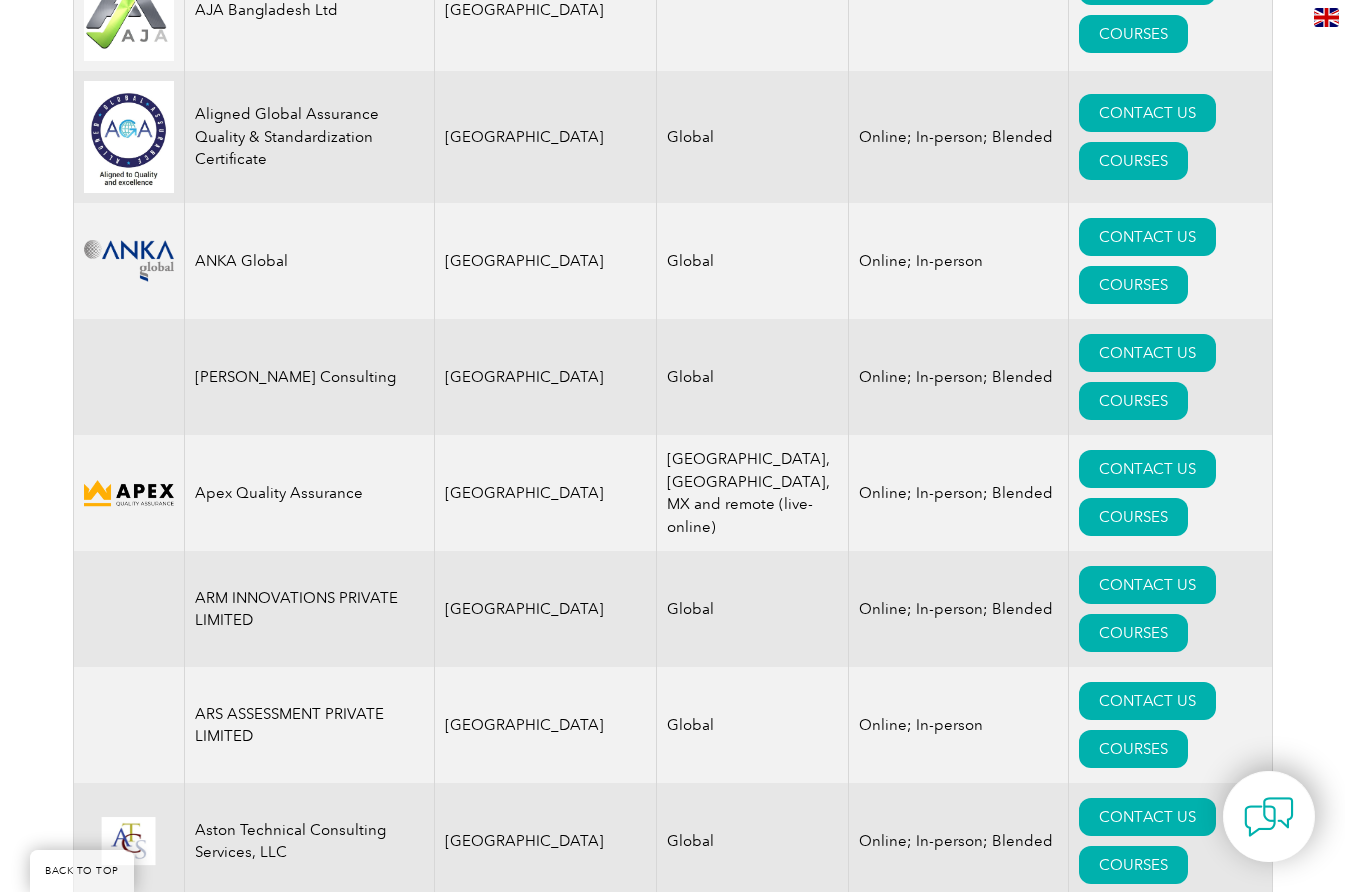 scroll, scrollTop: 2375, scrollLeft: 0, axis: vertical 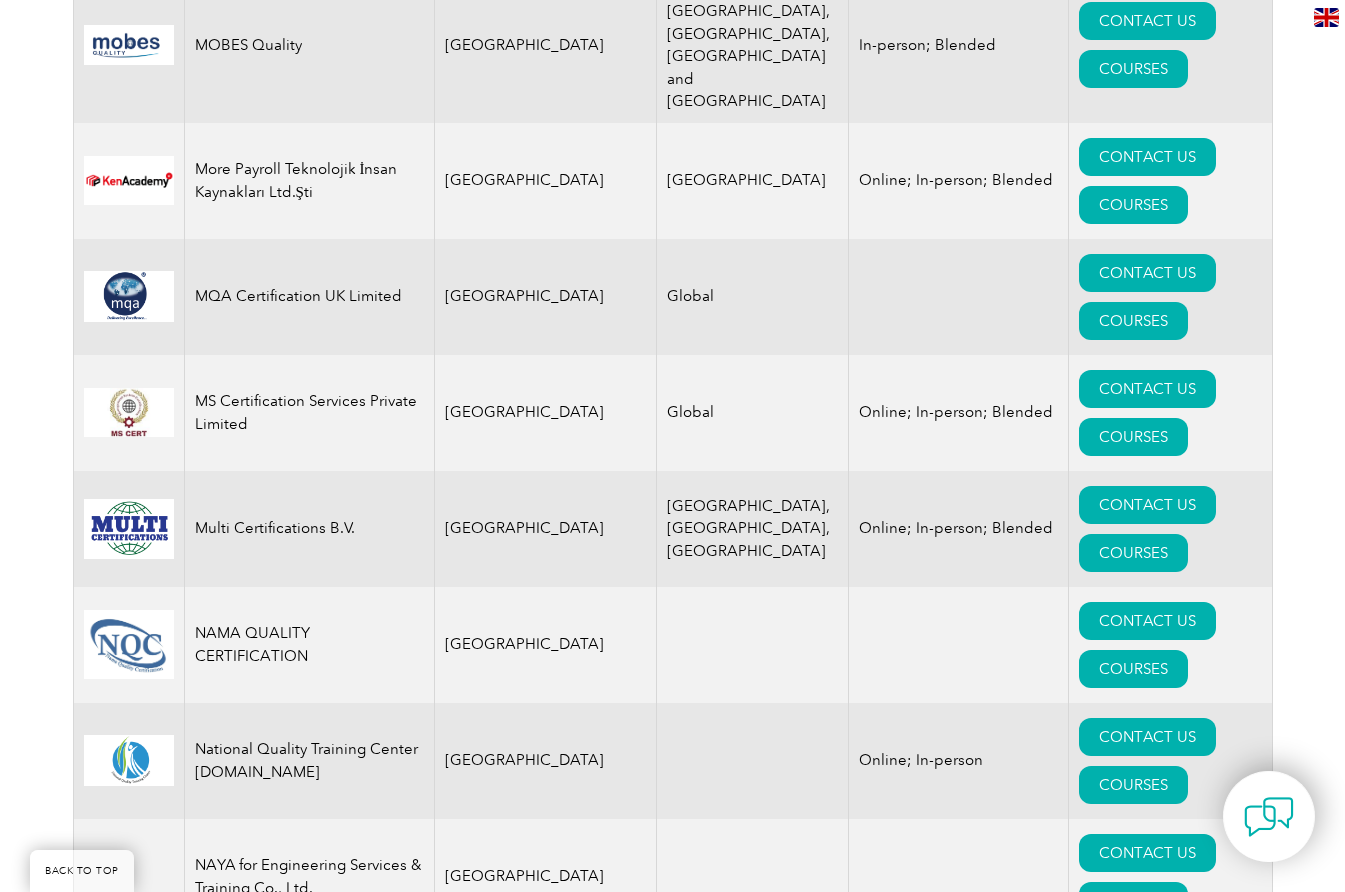 click on "COURSES" at bounding box center [1133, 10096] 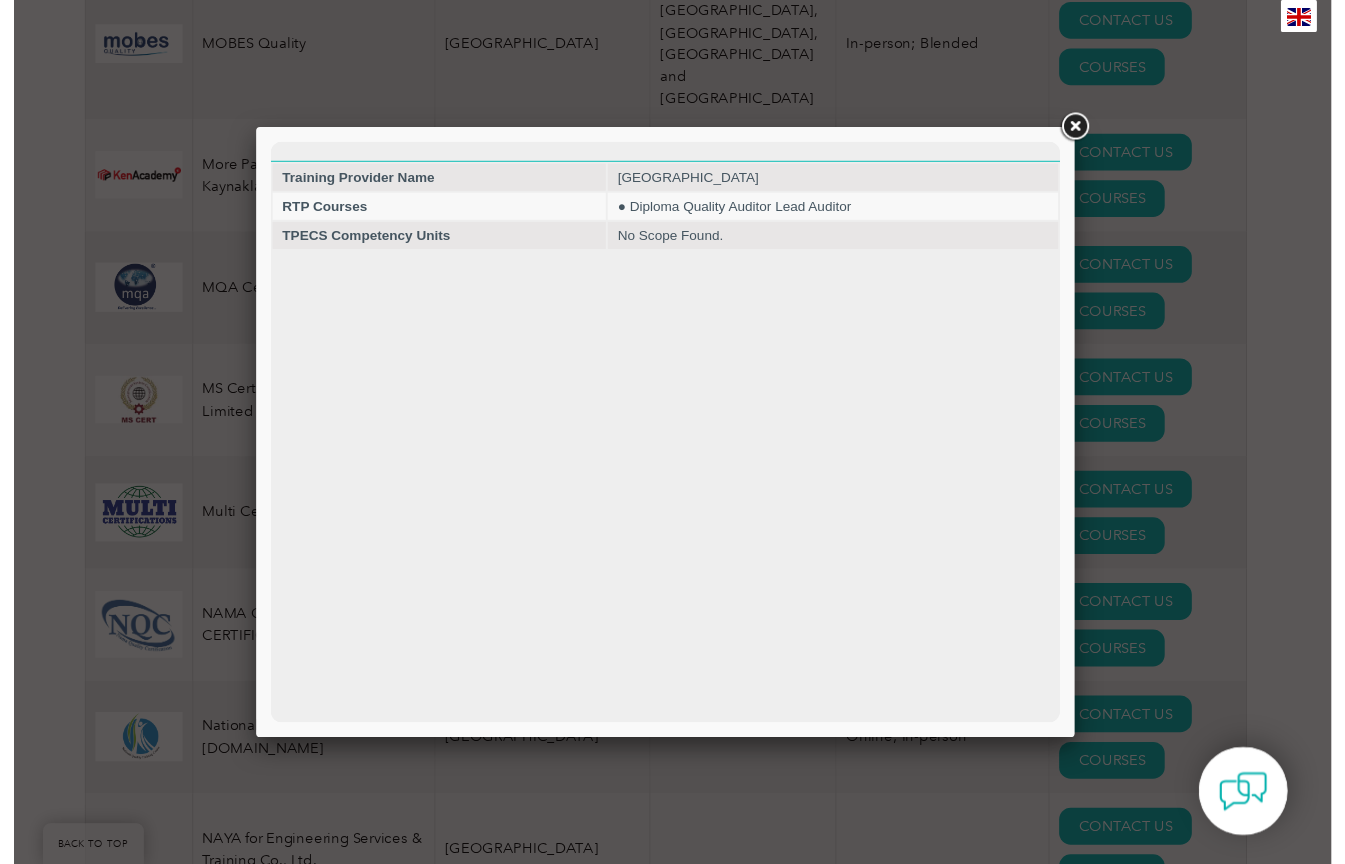 scroll, scrollTop: 0, scrollLeft: 0, axis: both 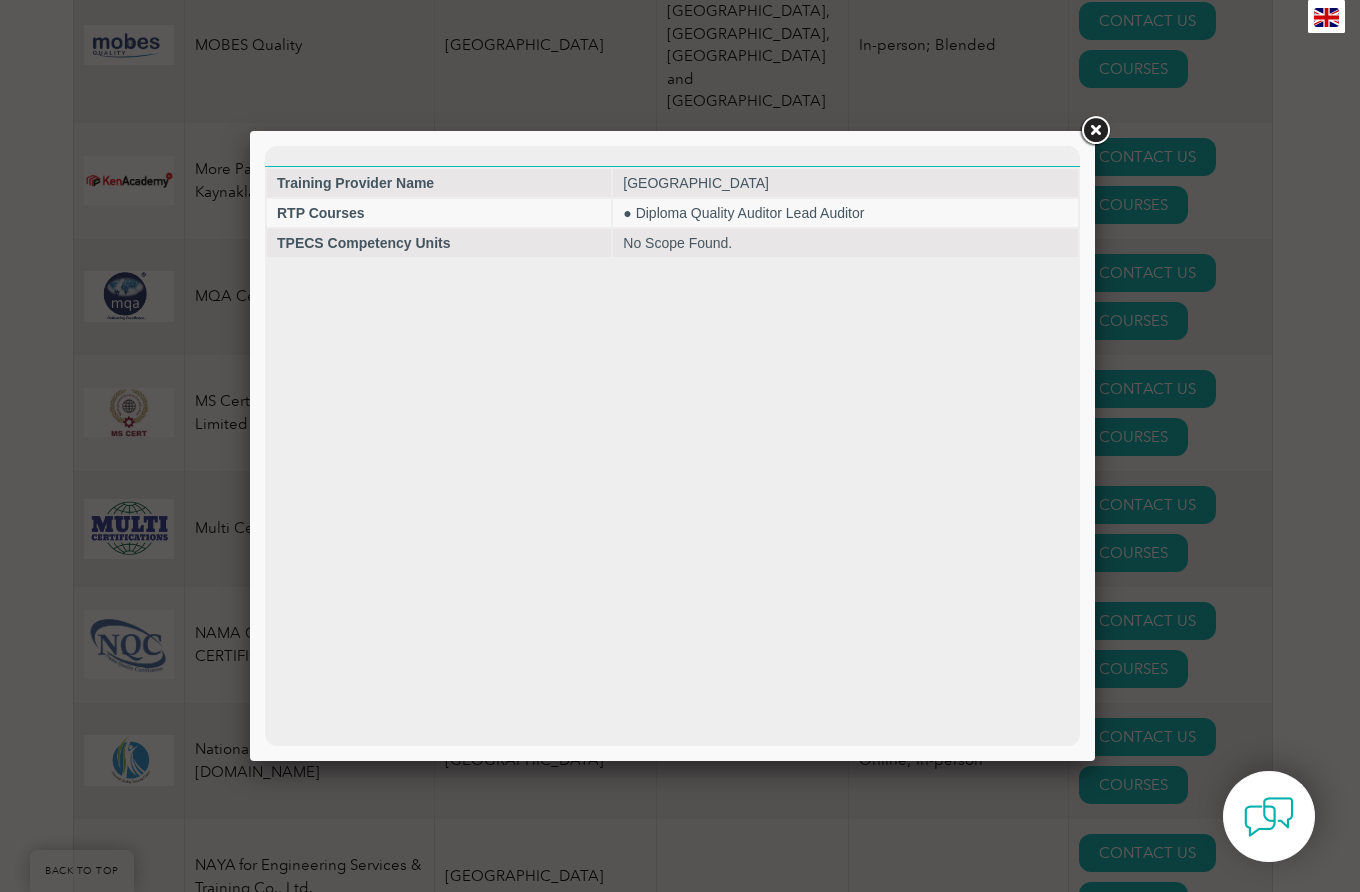 click at bounding box center [1095, 131] 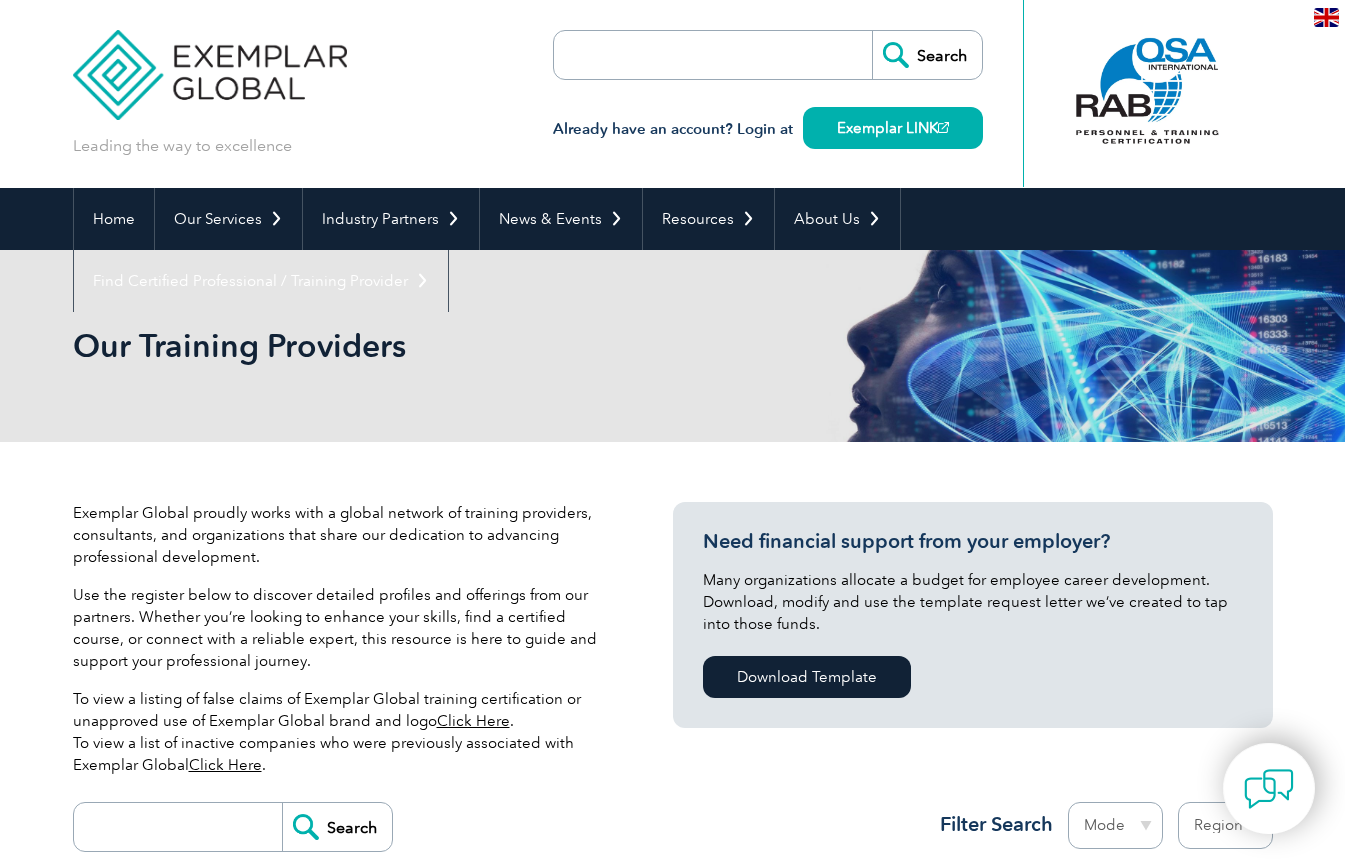 scroll, scrollTop: 0, scrollLeft: 0, axis: both 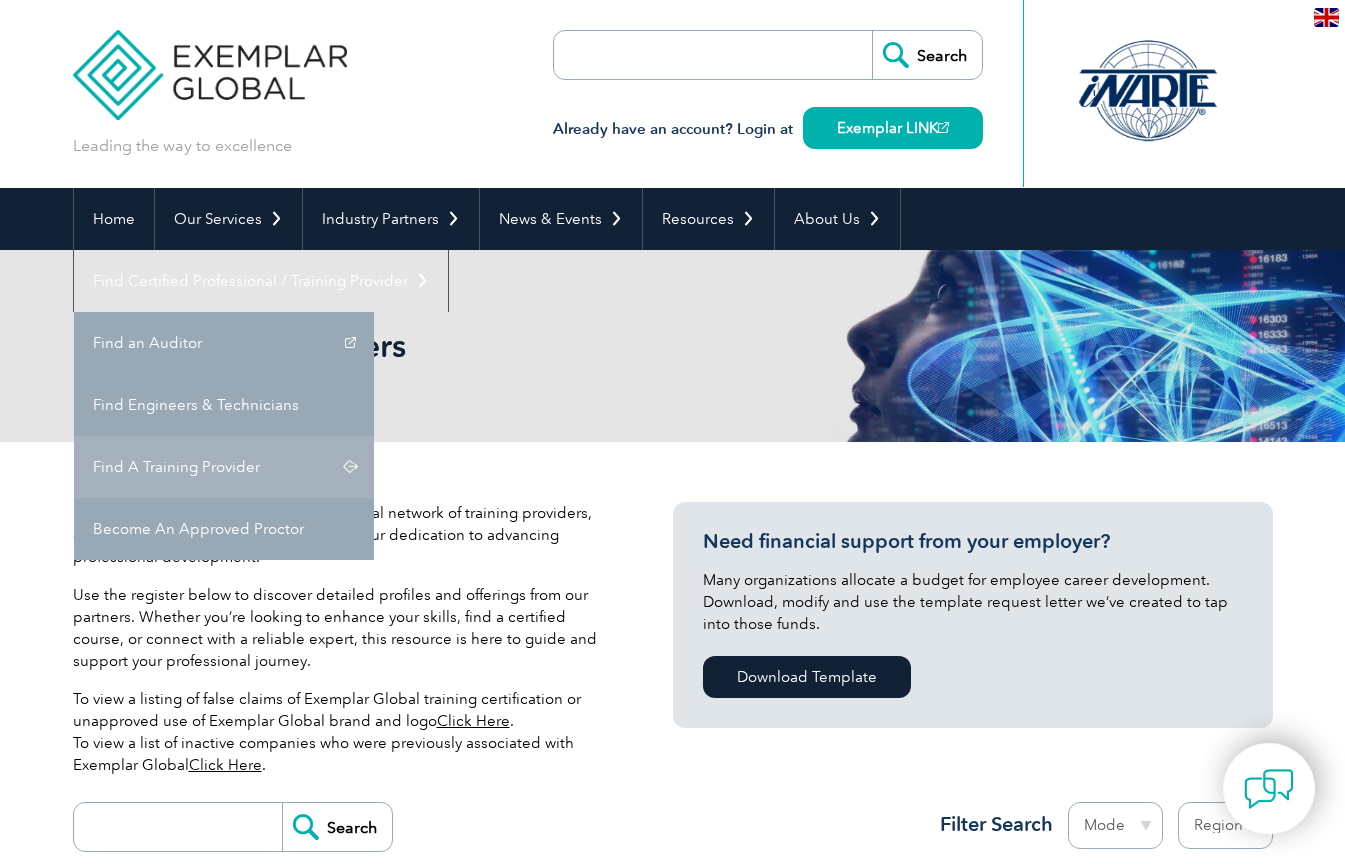 click on "Find A Training Provider" at bounding box center (224, 467) 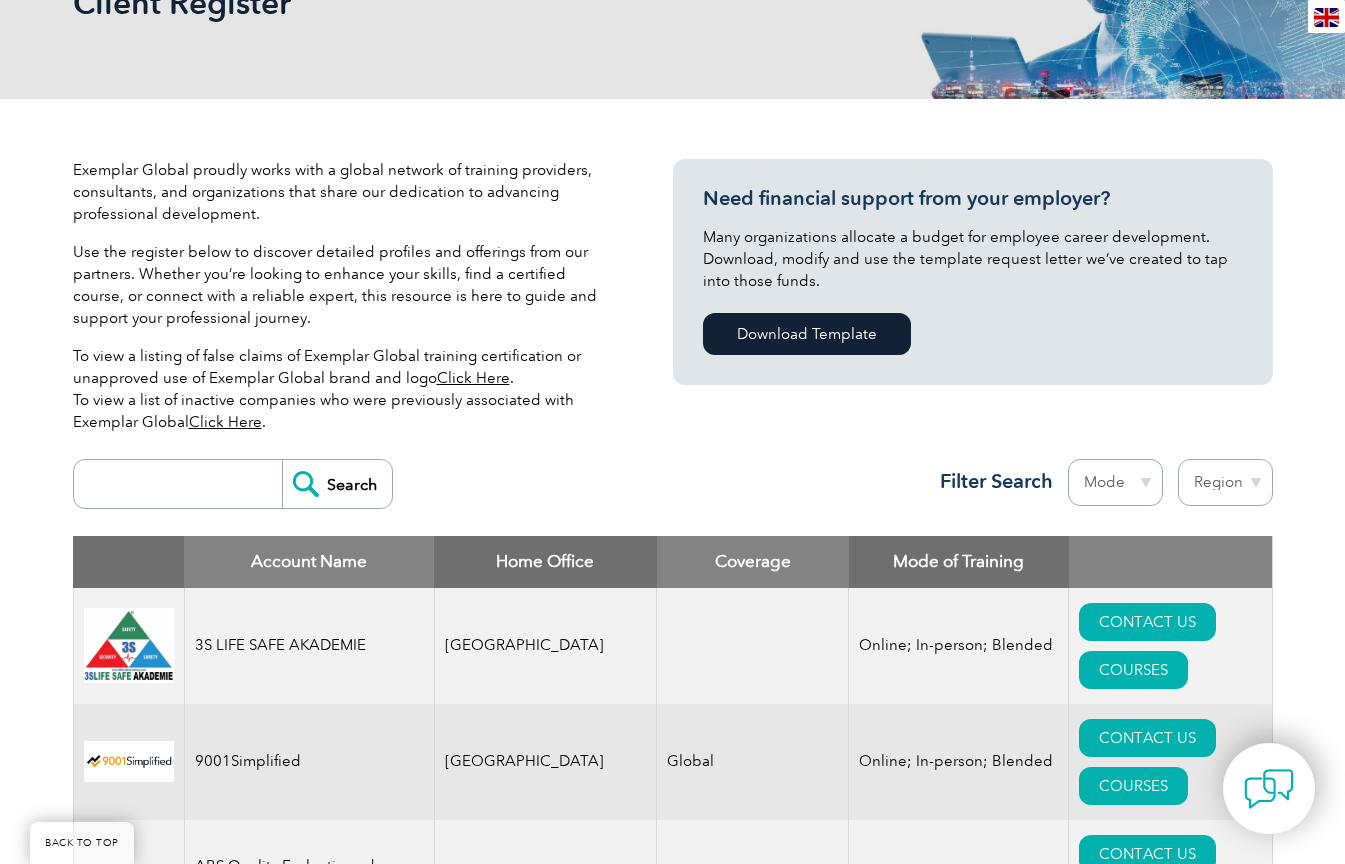 scroll, scrollTop: 354, scrollLeft: 0, axis: vertical 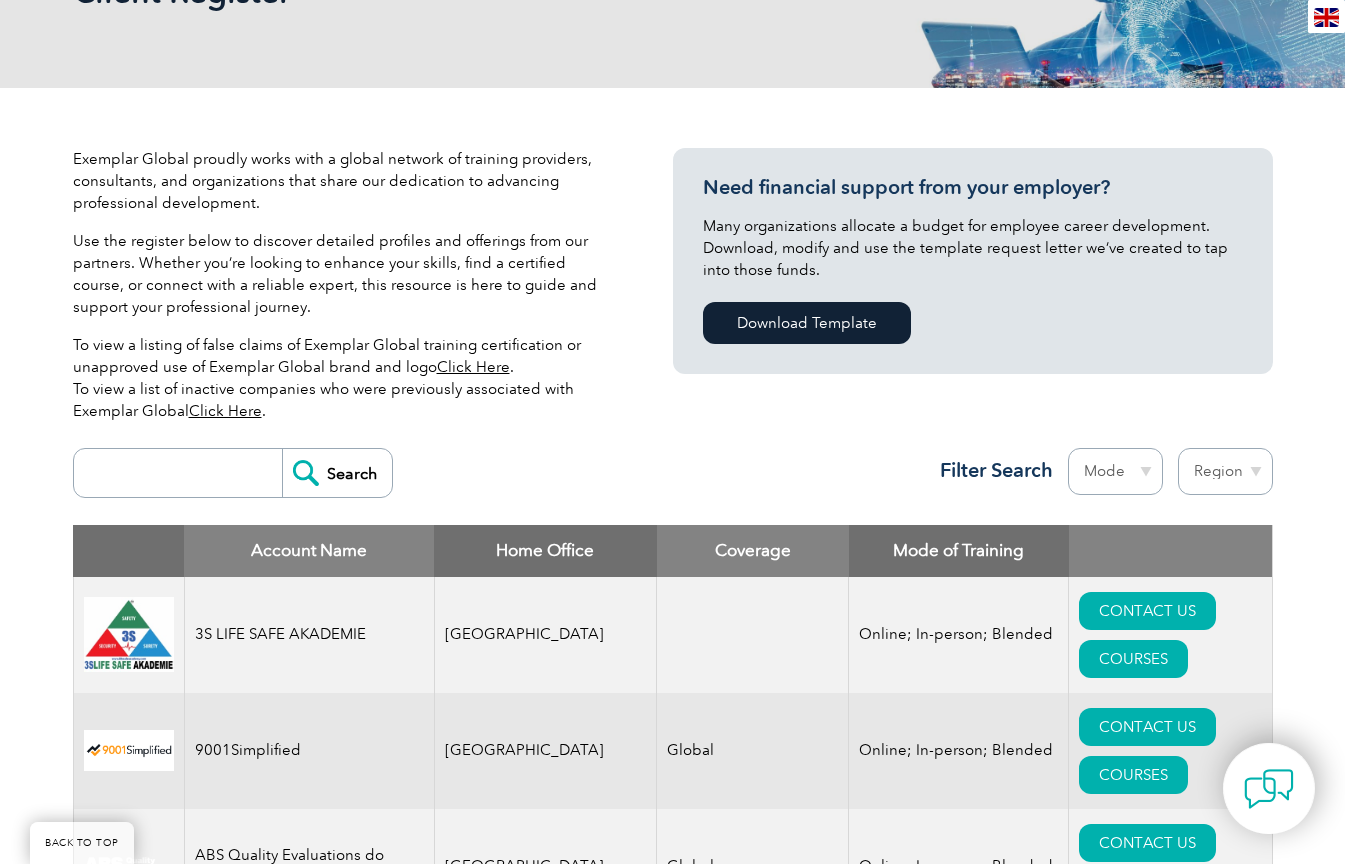 click at bounding box center (183, 473) 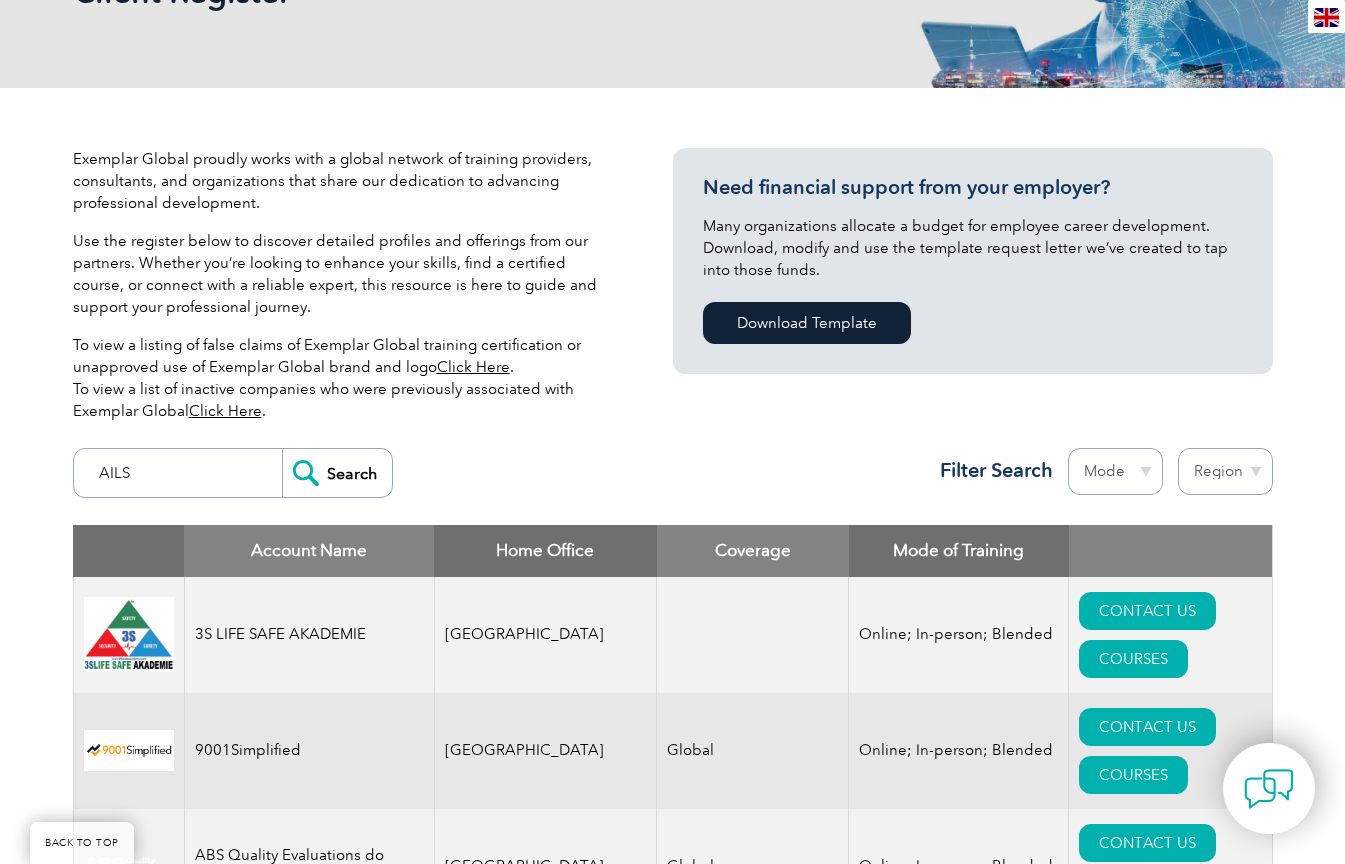 type on "AILS" 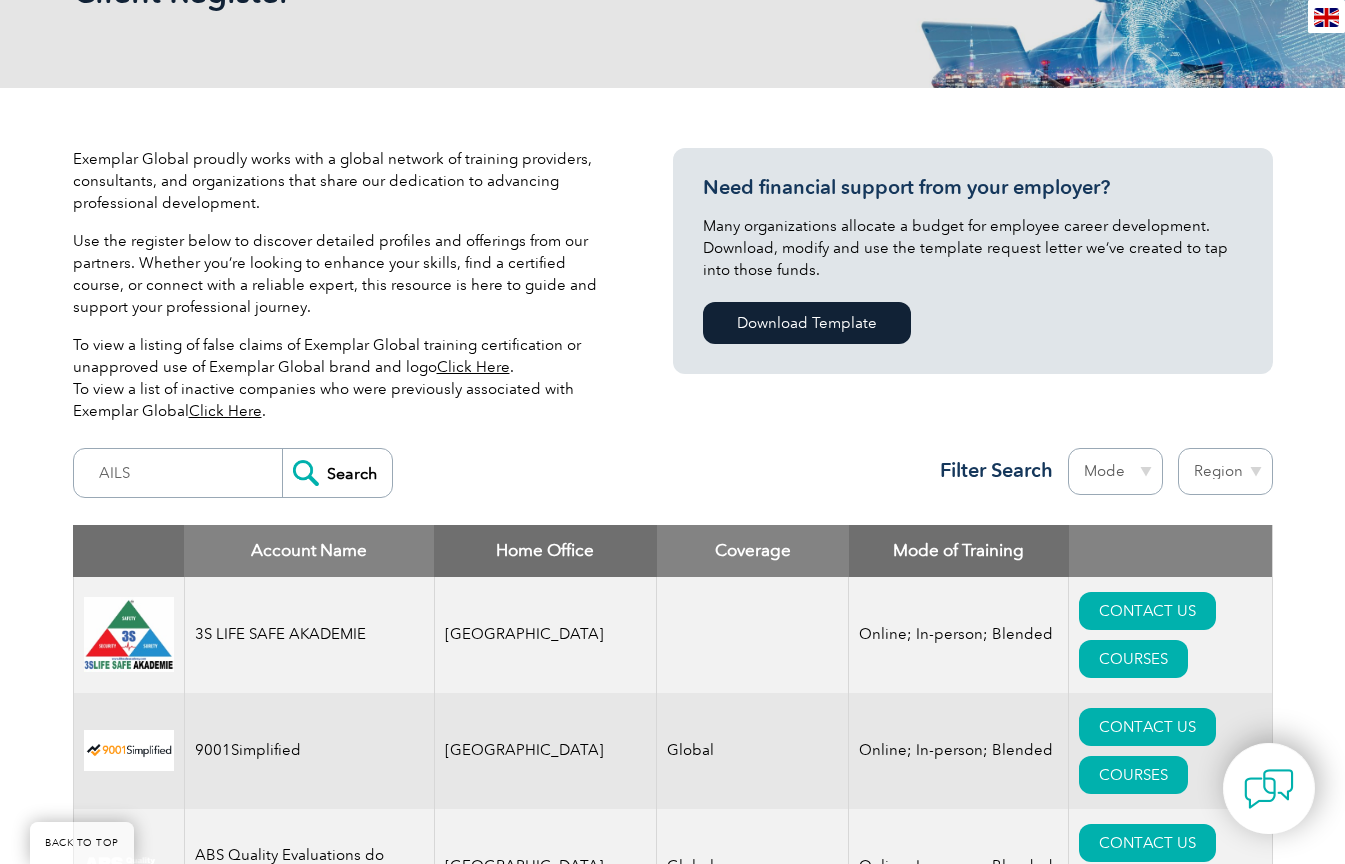 click on "Search" at bounding box center (337, 473) 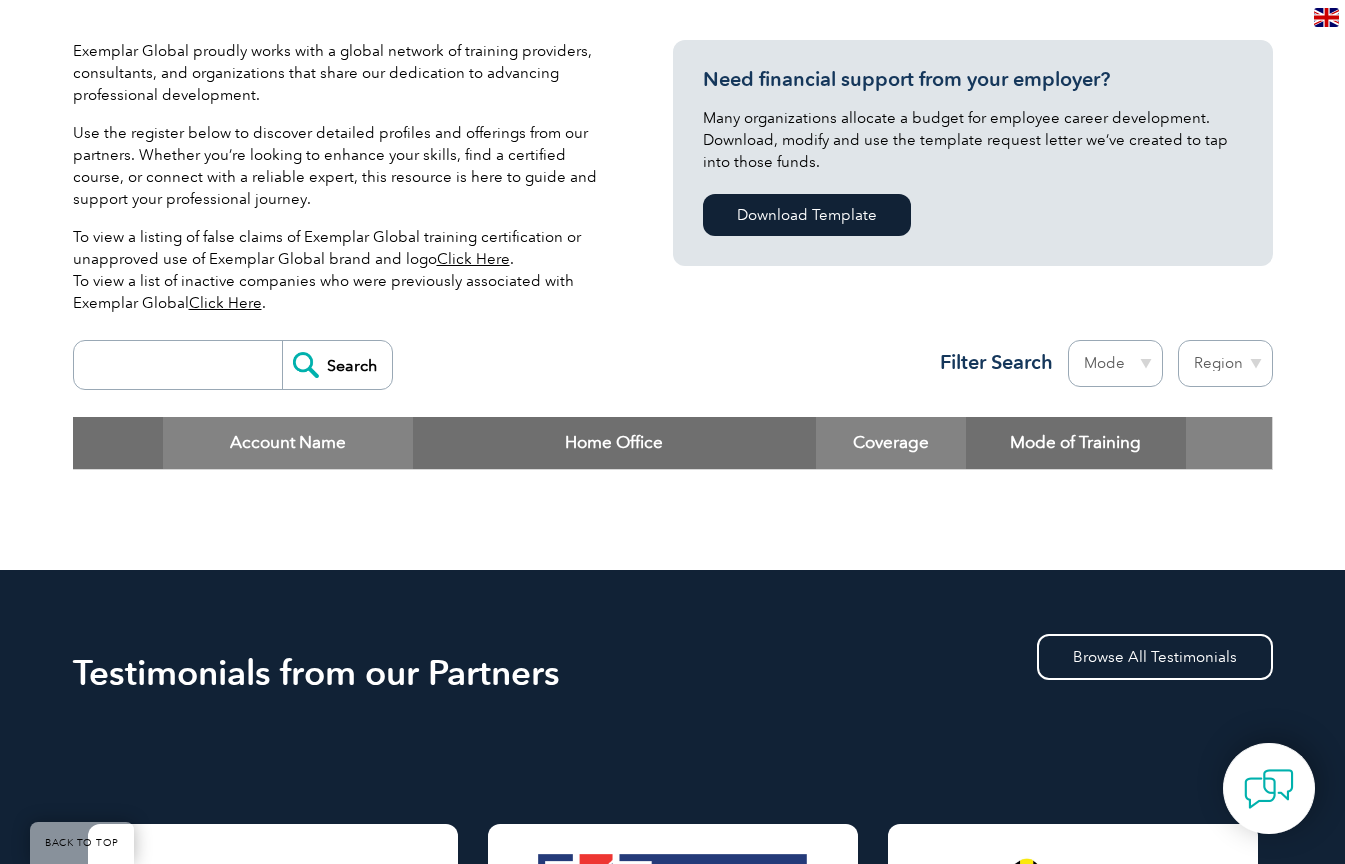 scroll, scrollTop: 450, scrollLeft: 0, axis: vertical 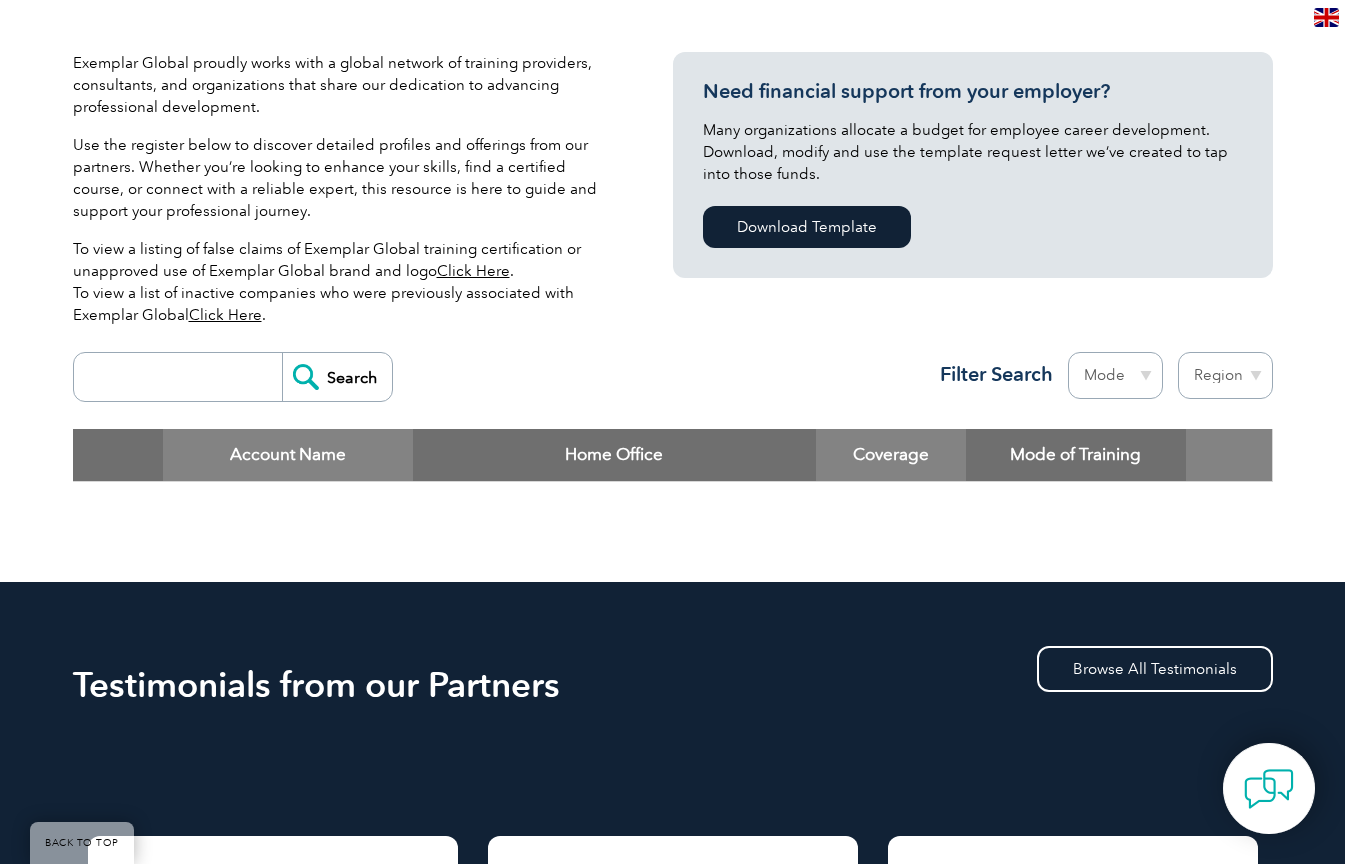 click at bounding box center [183, 377] 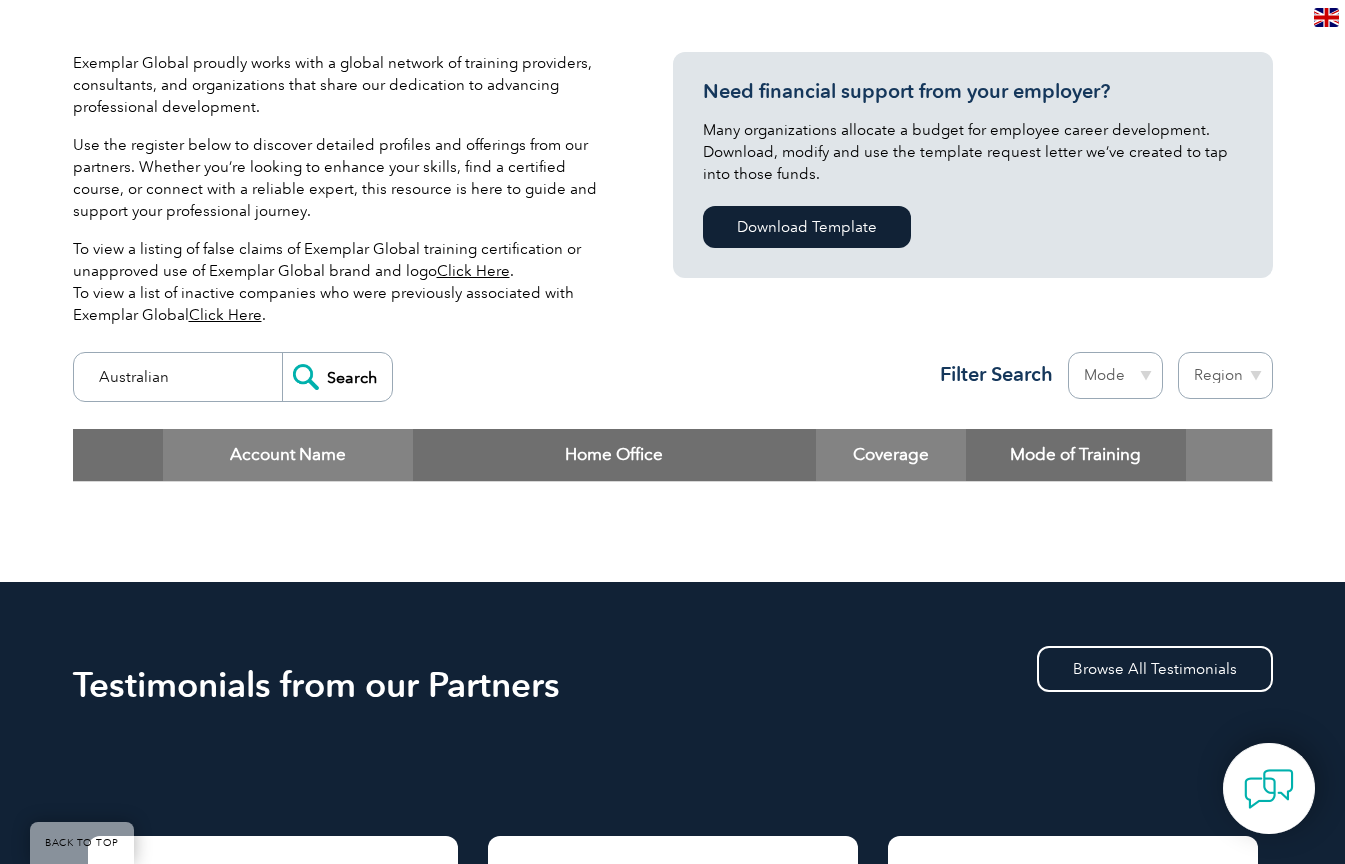 type on "Australian" 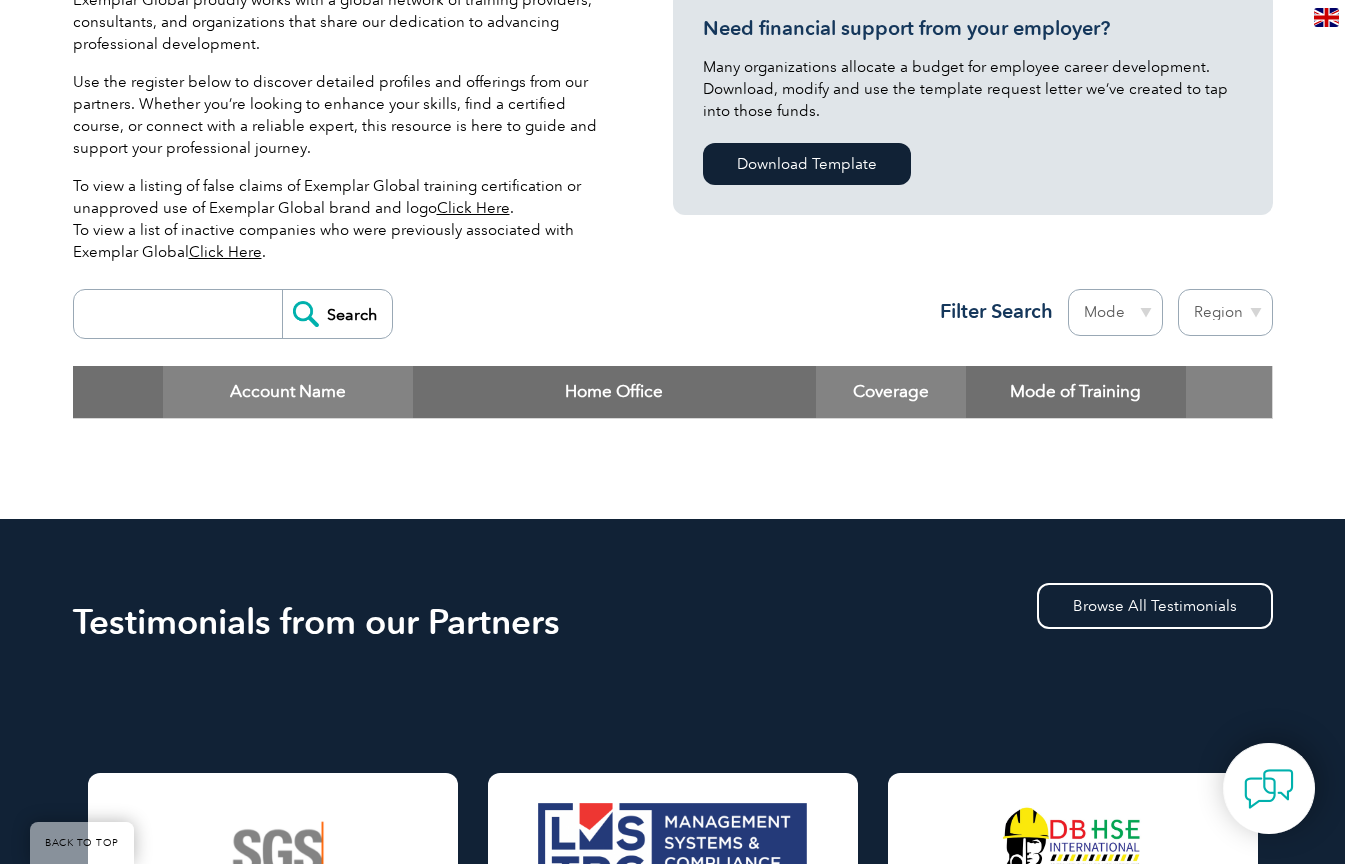 scroll, scrollTop: 508, scrollLeft: 0, axis: vertical 